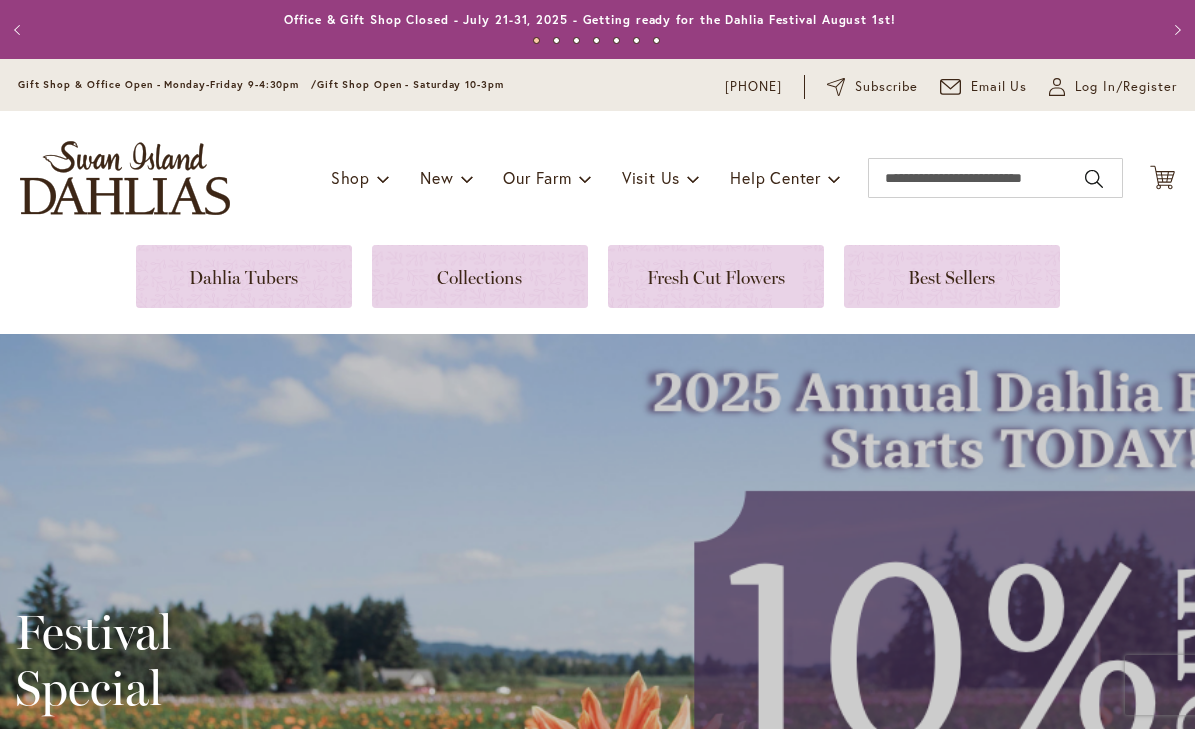 scroll, scrollTop: 0, scrollLeft: 0, axis: both 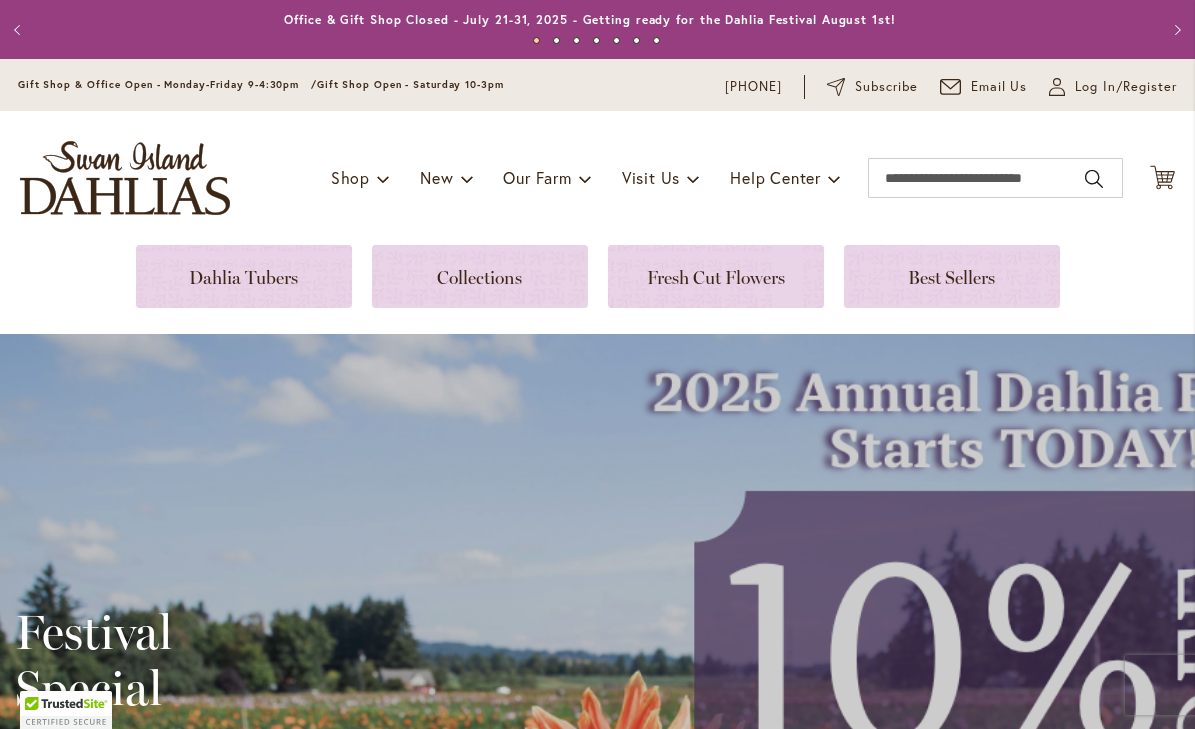 type on "**********" 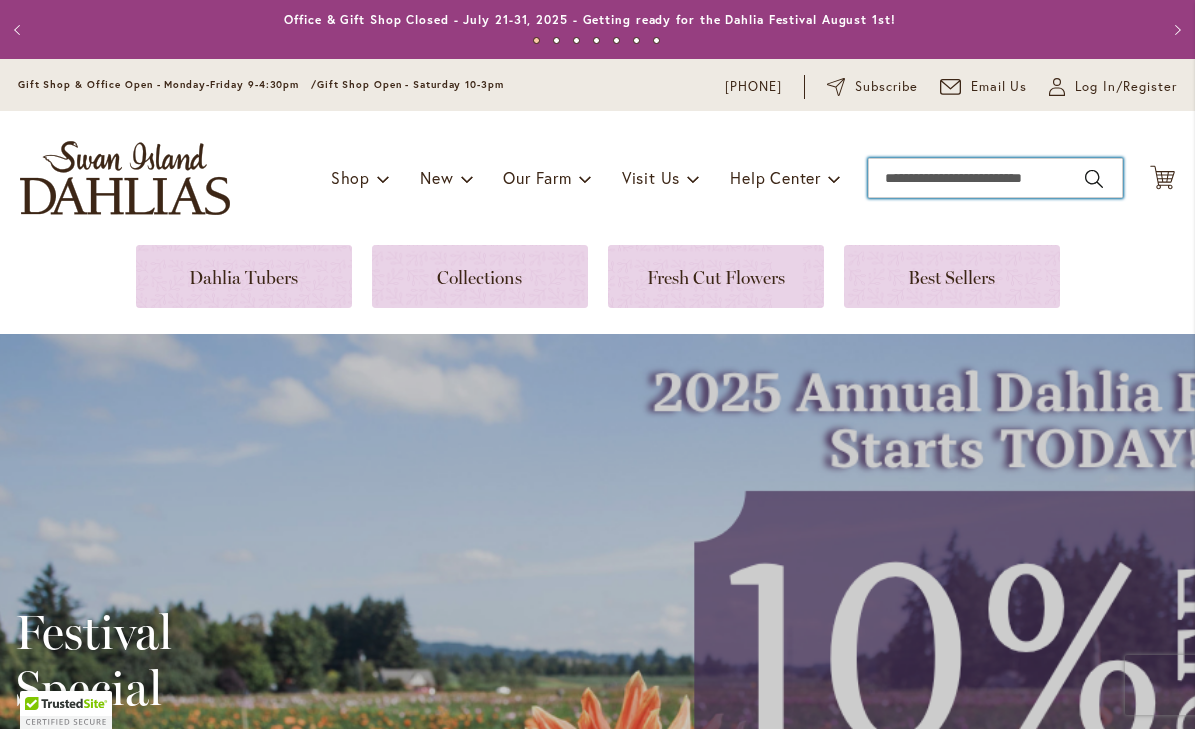 click on "Search" at bounding box center [995, 178] 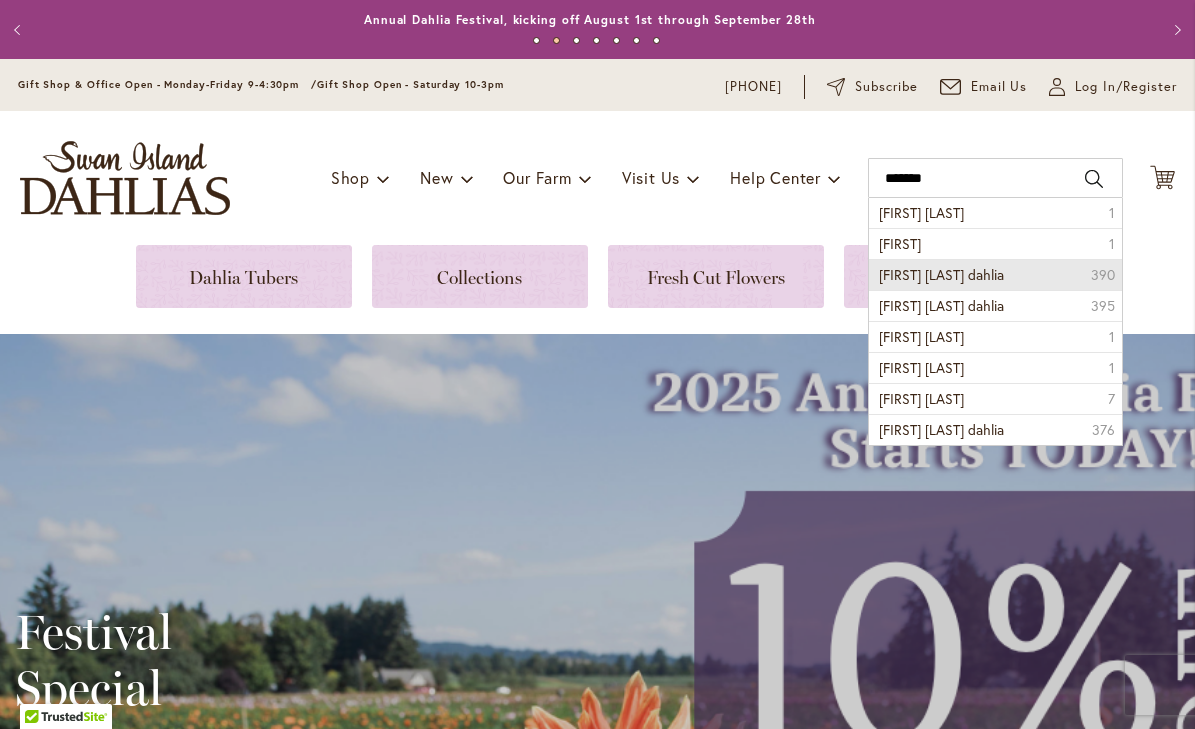 click on "Gerrie hoek           dahlia" at bounding box center (941, 274) 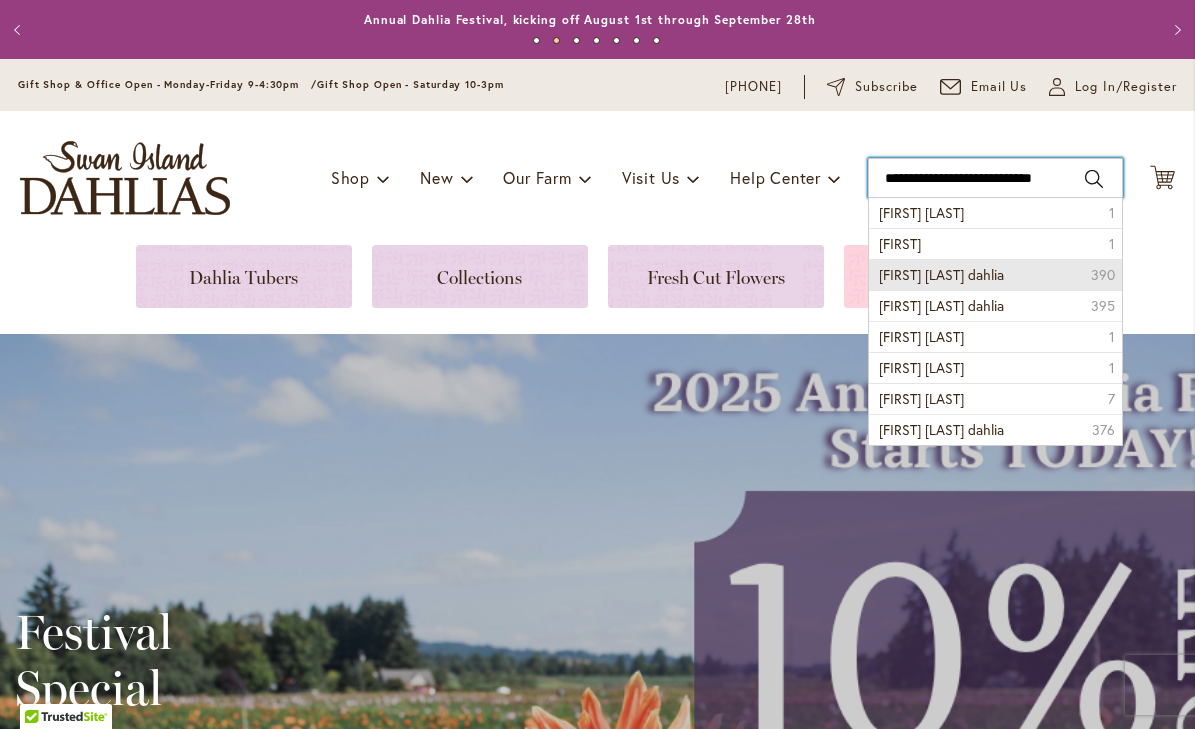 type on "**********" 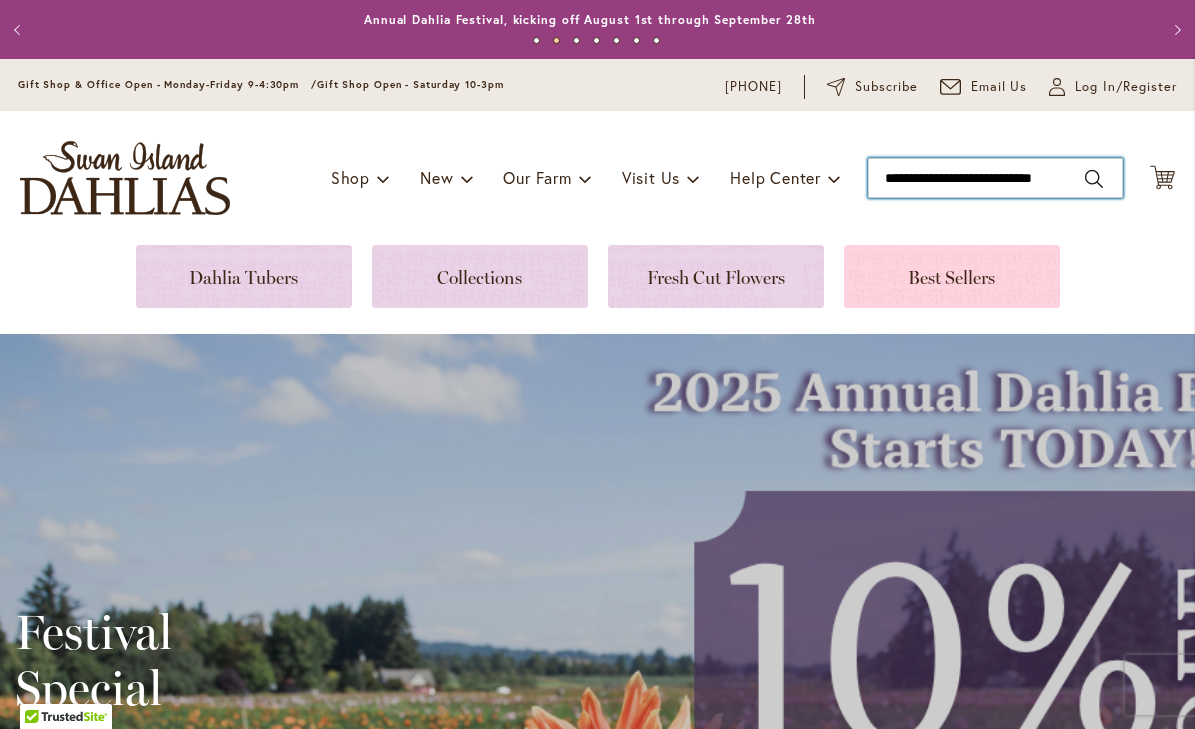 scroll, scrollTop: 130, scrollLeft: 0, axis: vertical 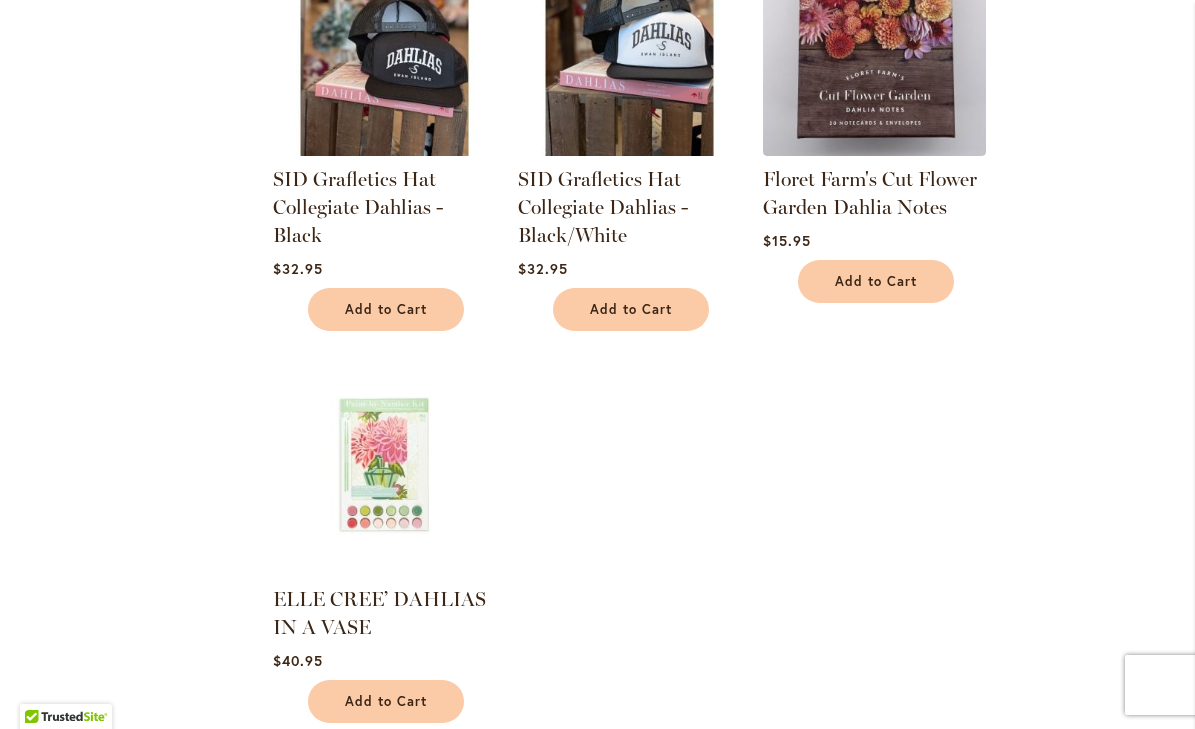 type on "**********" 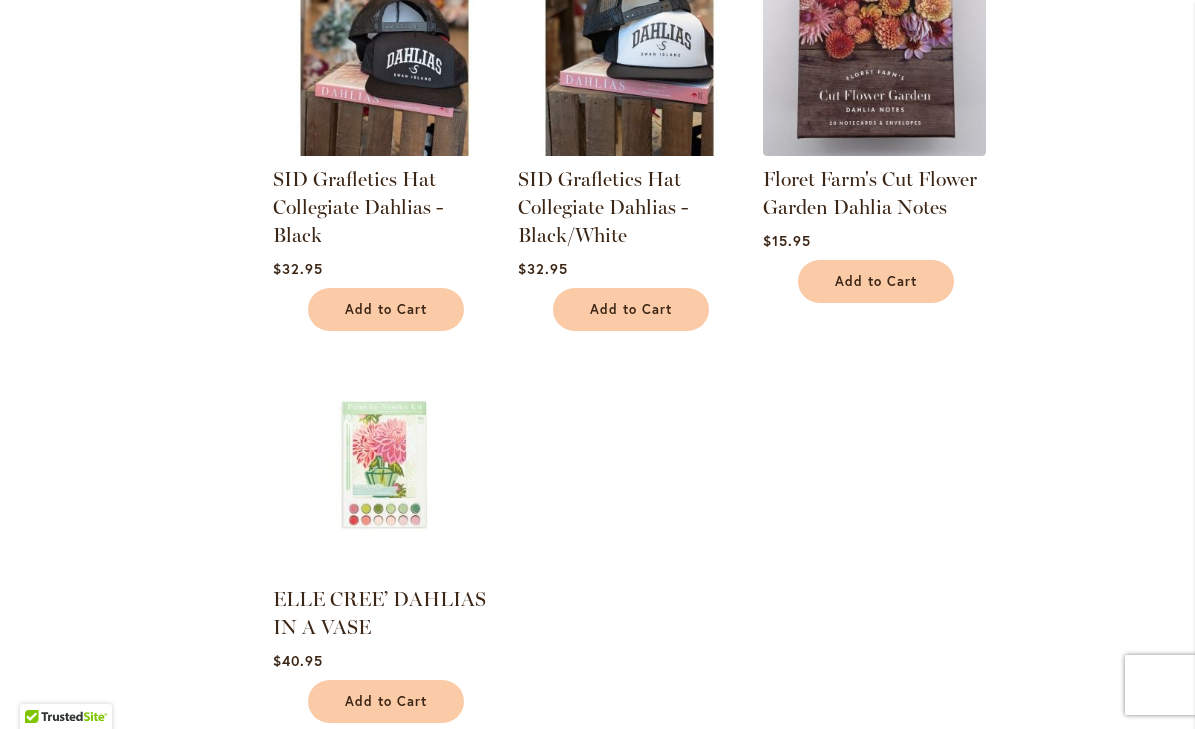 drag, startPoint x: 385, startPoint y: 394, endPoint x: 530, endPoint y: 403, distance: 145.27904 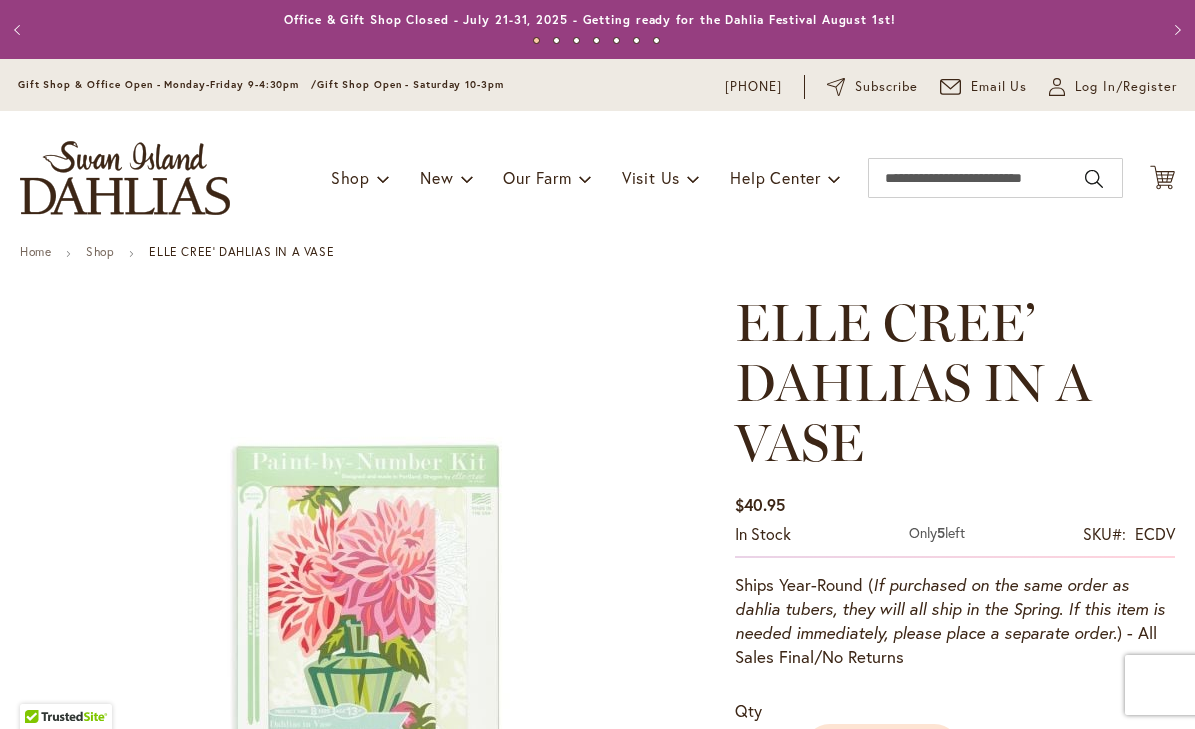 scroll, scrollTop: 0, scrollLeft: 0, axis: both 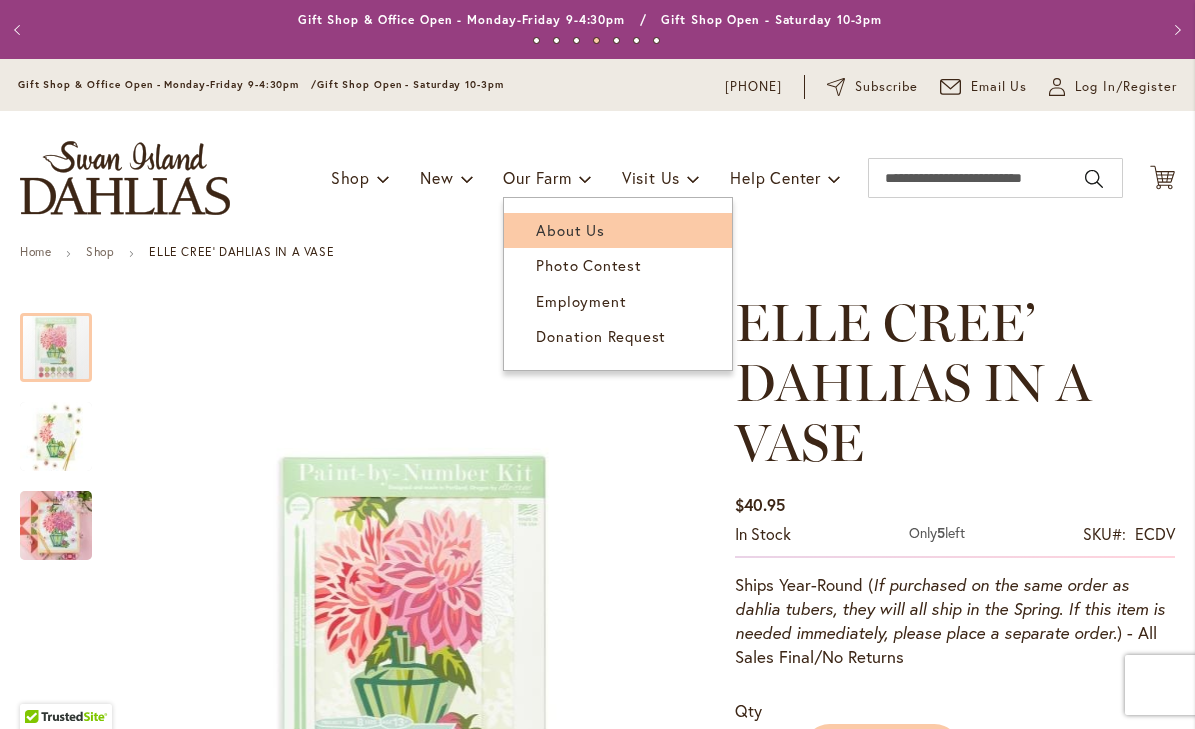 type on "**********" 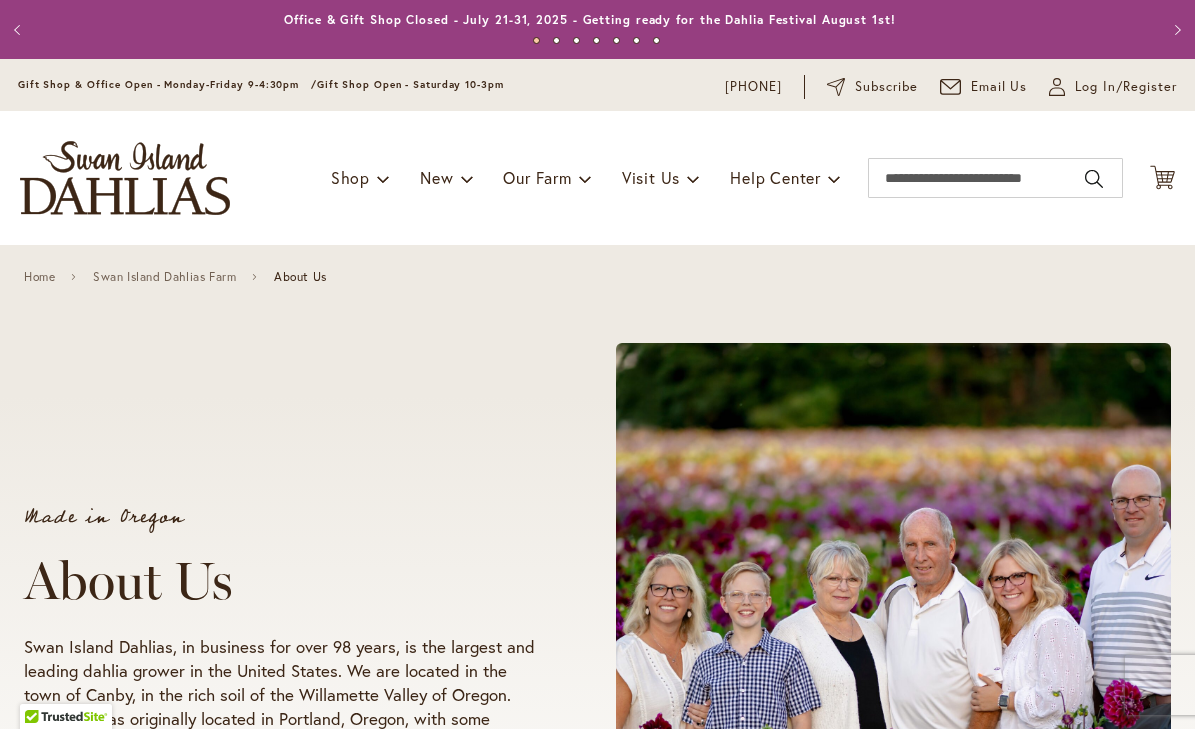 scroll, scrollTop: 0, scrollLeft: 0, axis: both 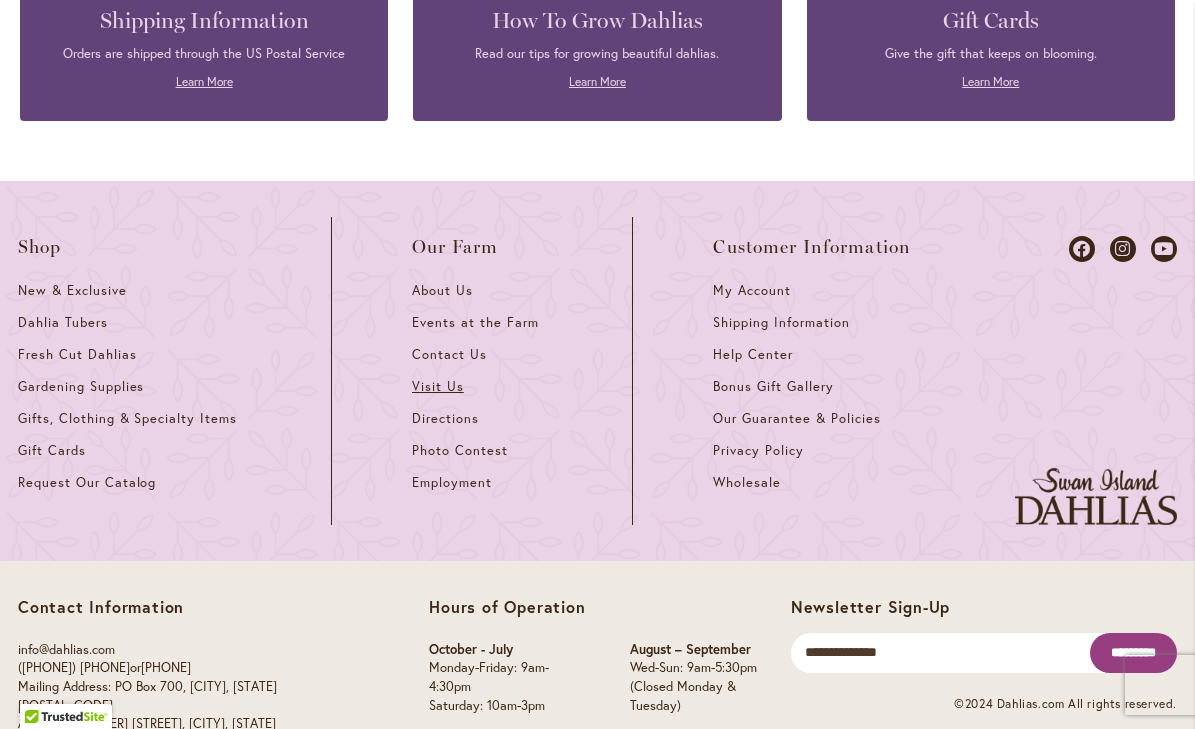 type on "**********" 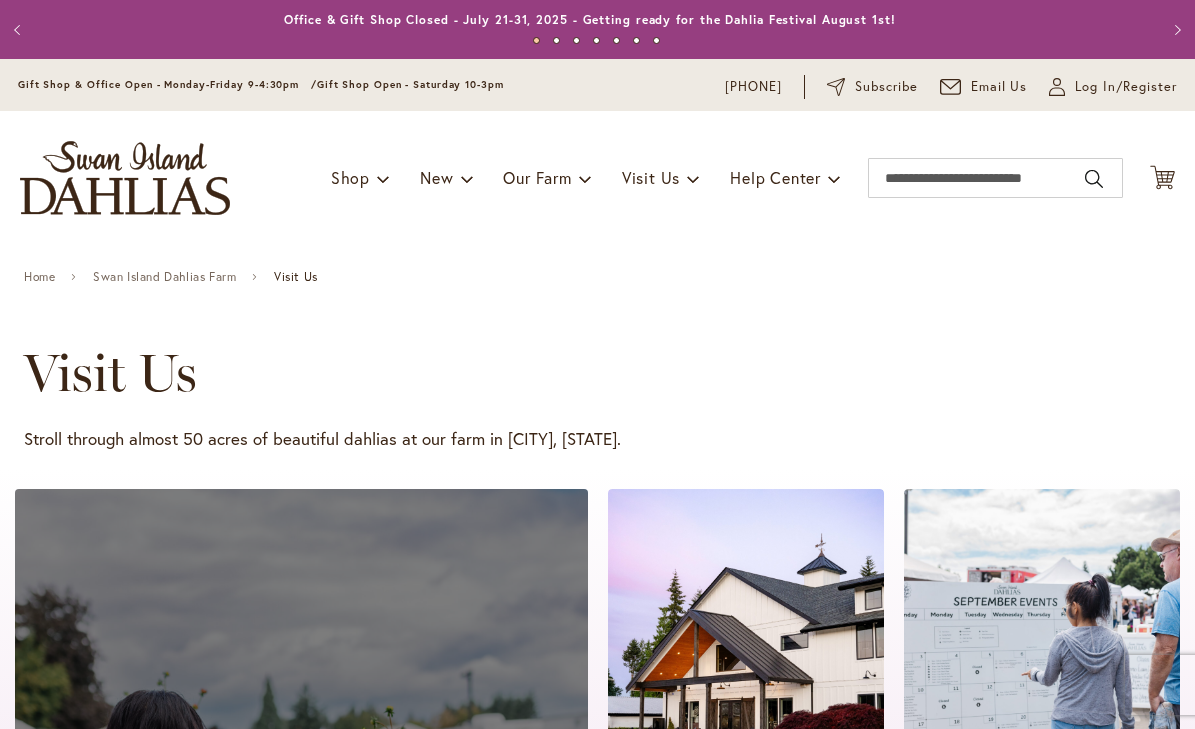 scroll, scrollTop: 0, scrollLeft: 0, axis: both 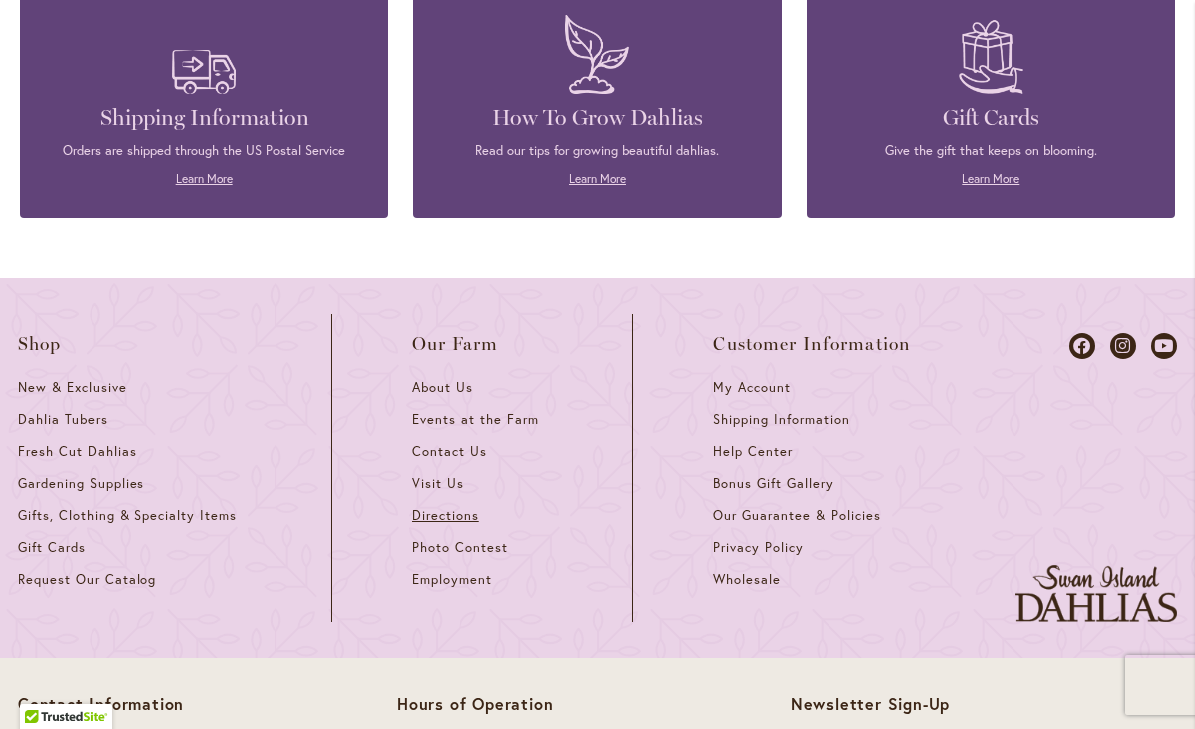 type on "**********" 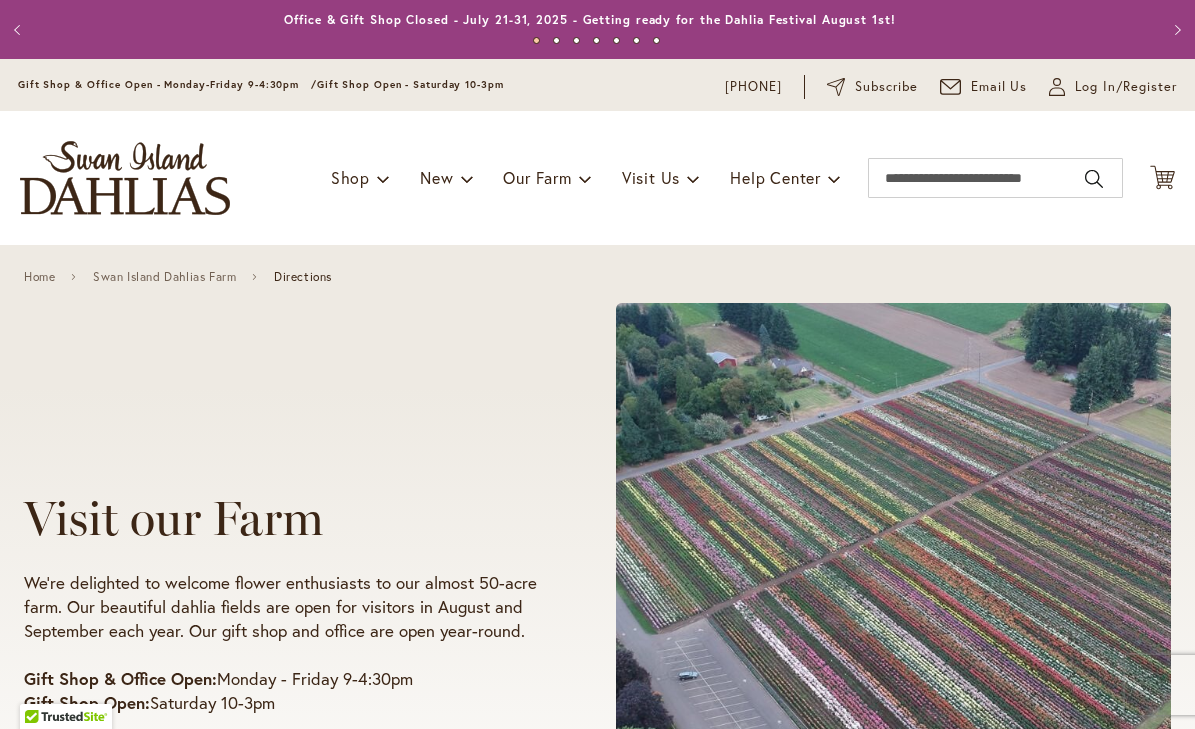 scroll, scrollTop: 0, scrollLeft: 0, axis: both 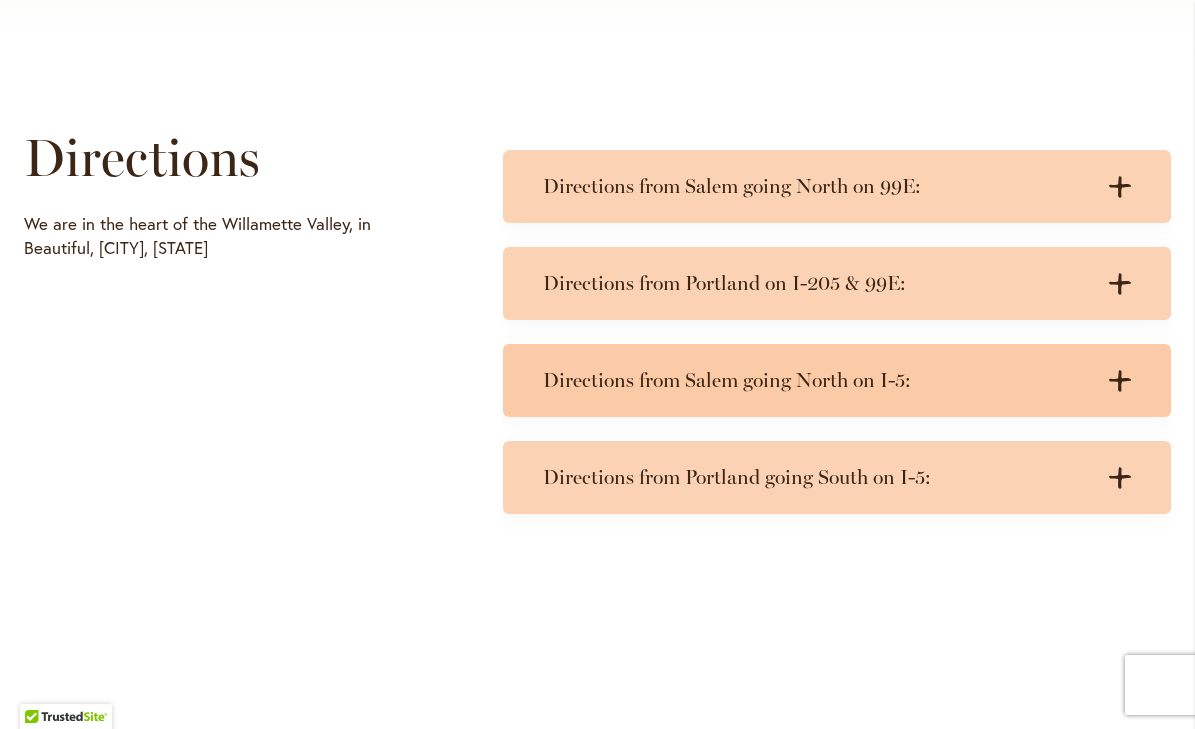 type on "**********" 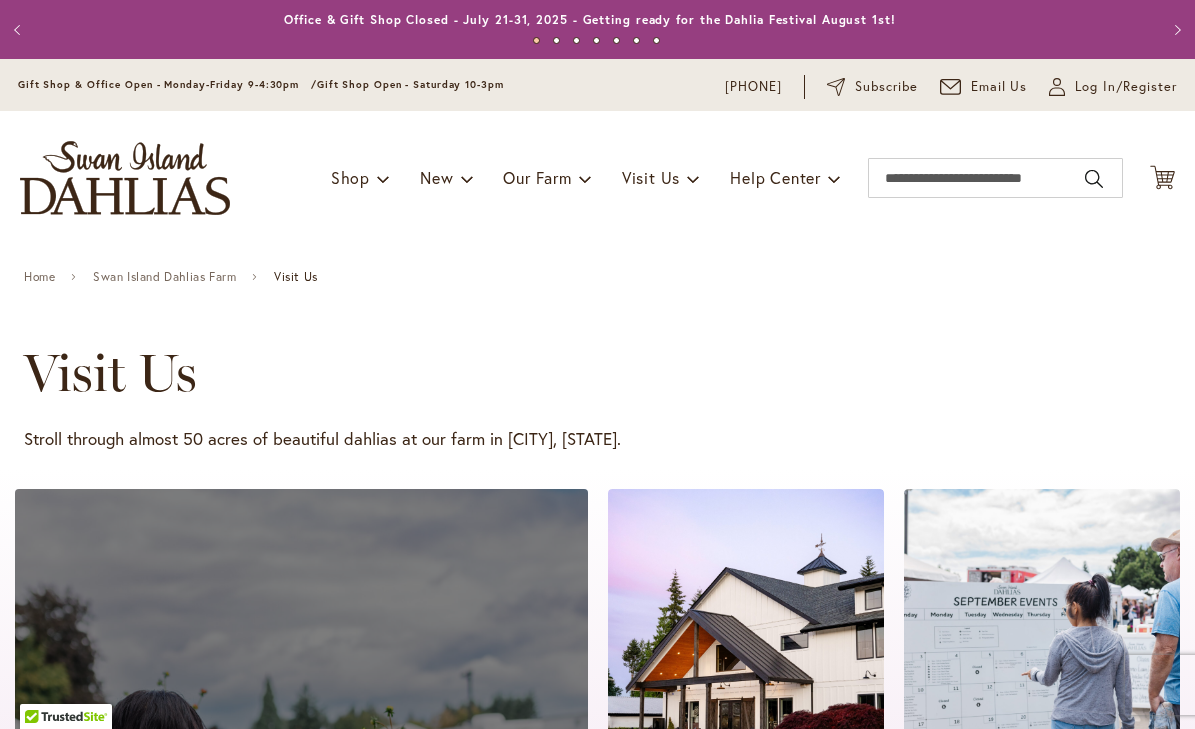 scroll, scrollTop: 0, scrollLeft: 0, axis: both 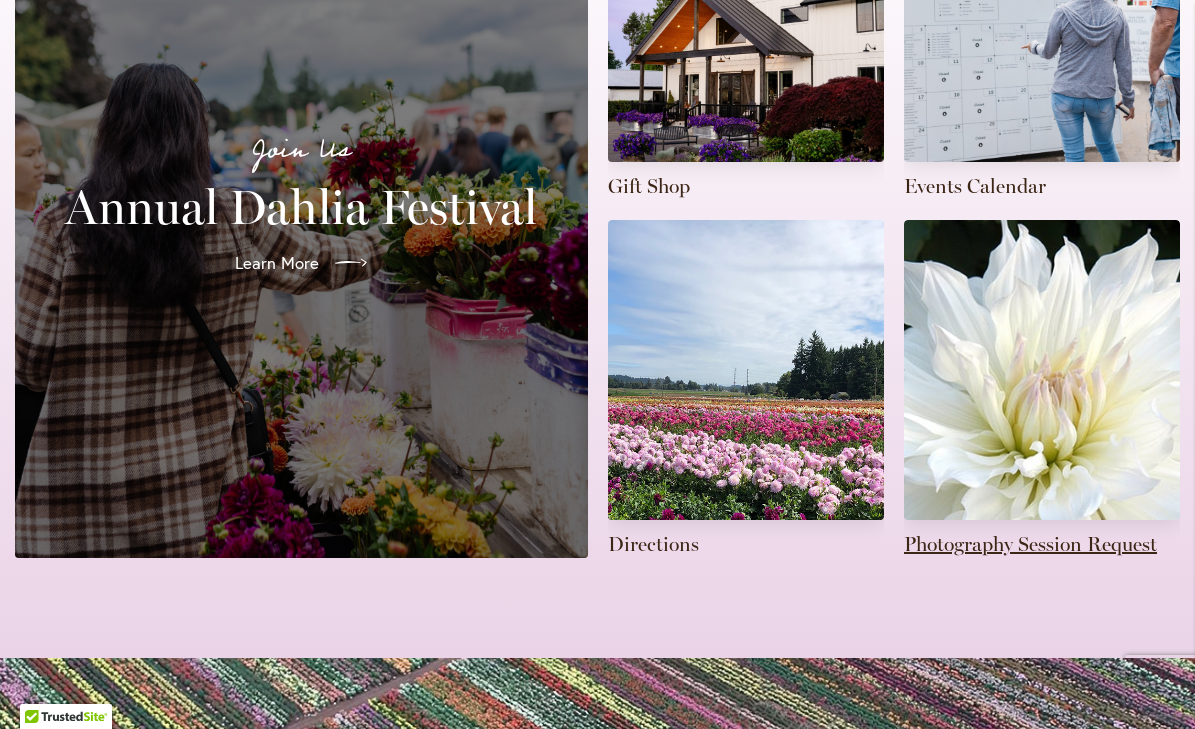 type on "**********" 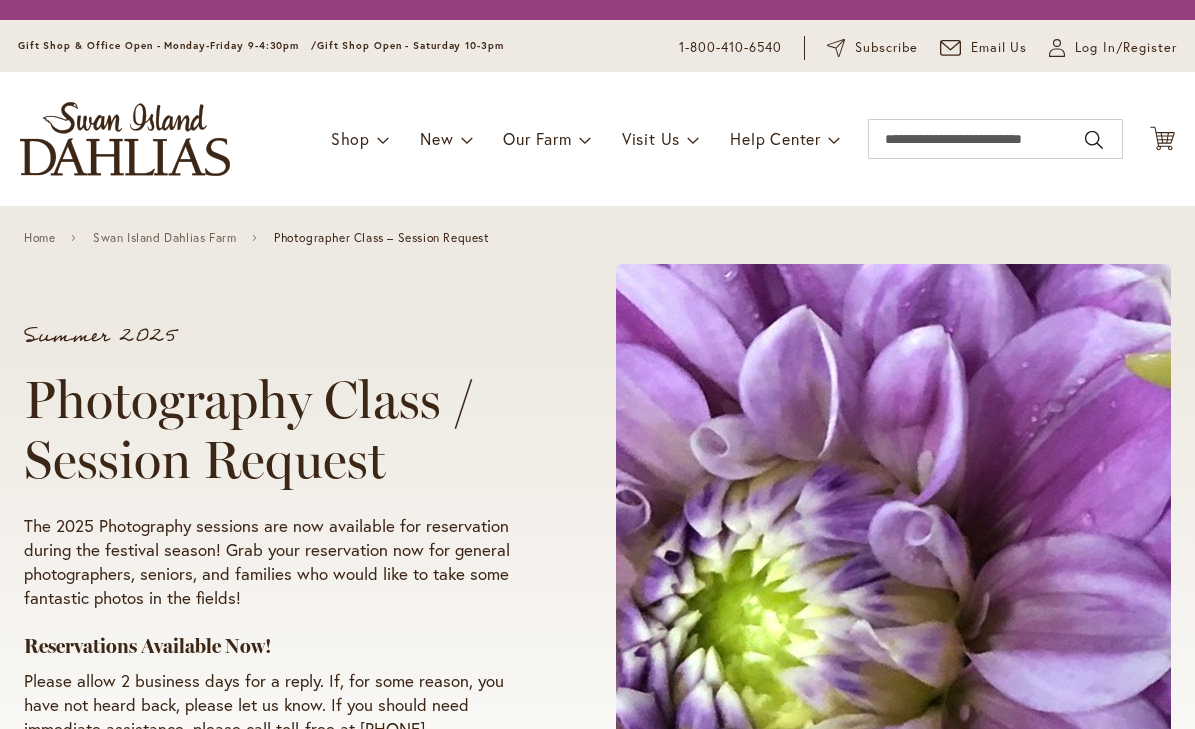 scroll, scrollTop: 0, scrollLeft: 0, axis: both 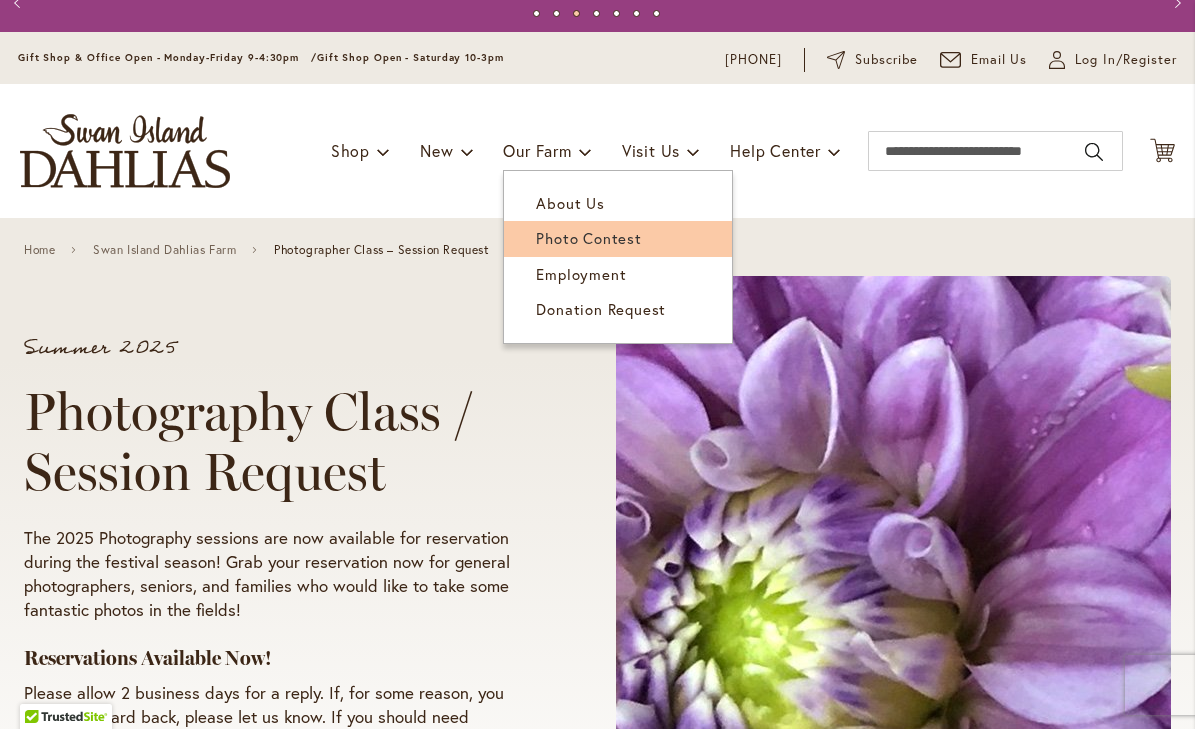 type on "**********" 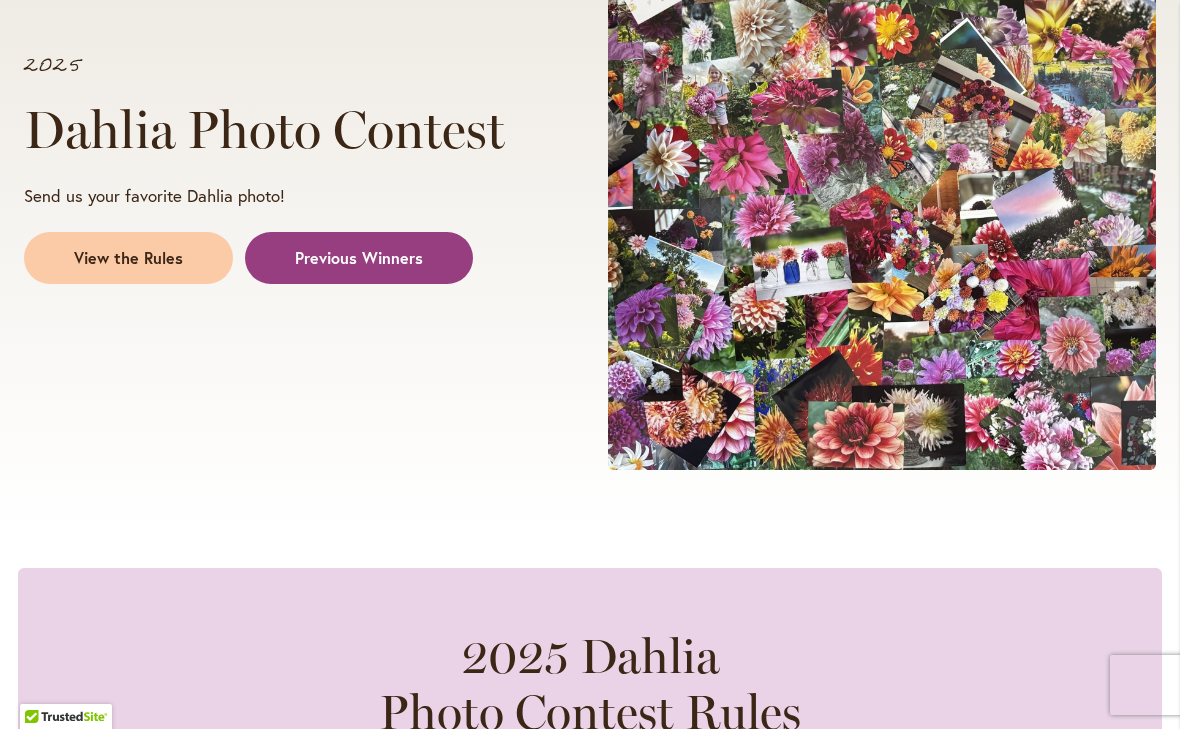 scroll, scrollTop: 439, scrollLeft: 0, axis: vertical 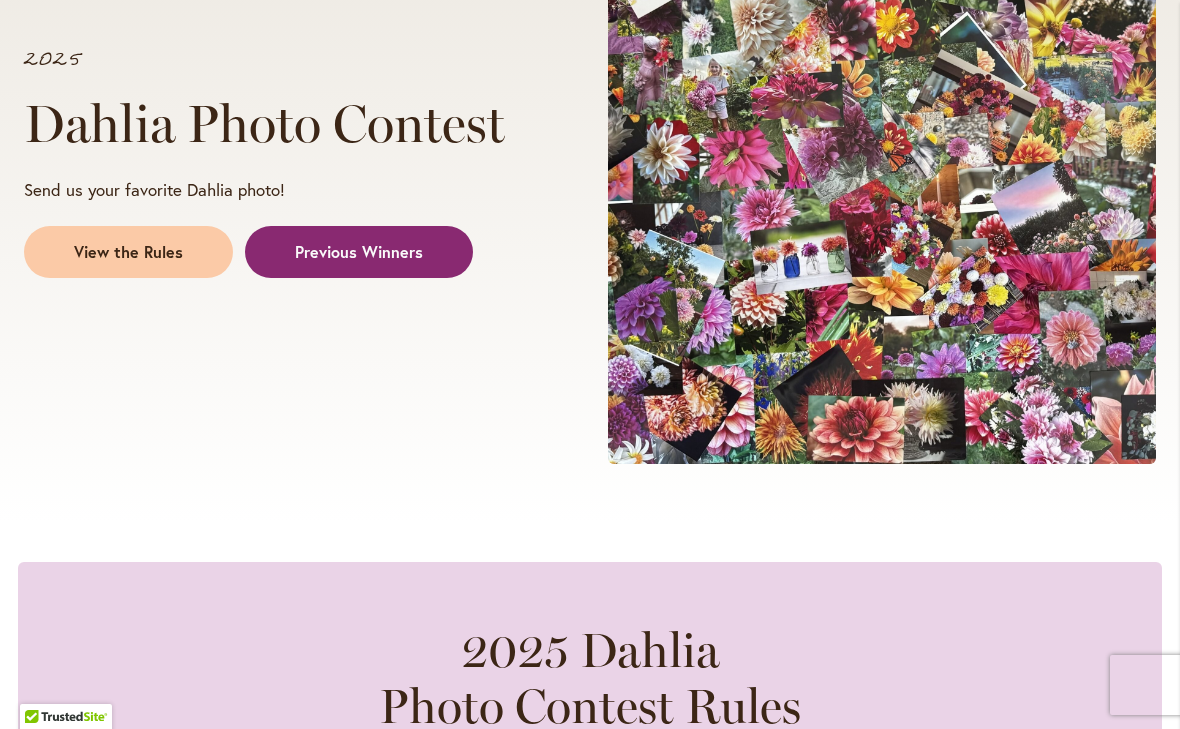 type on "**********" 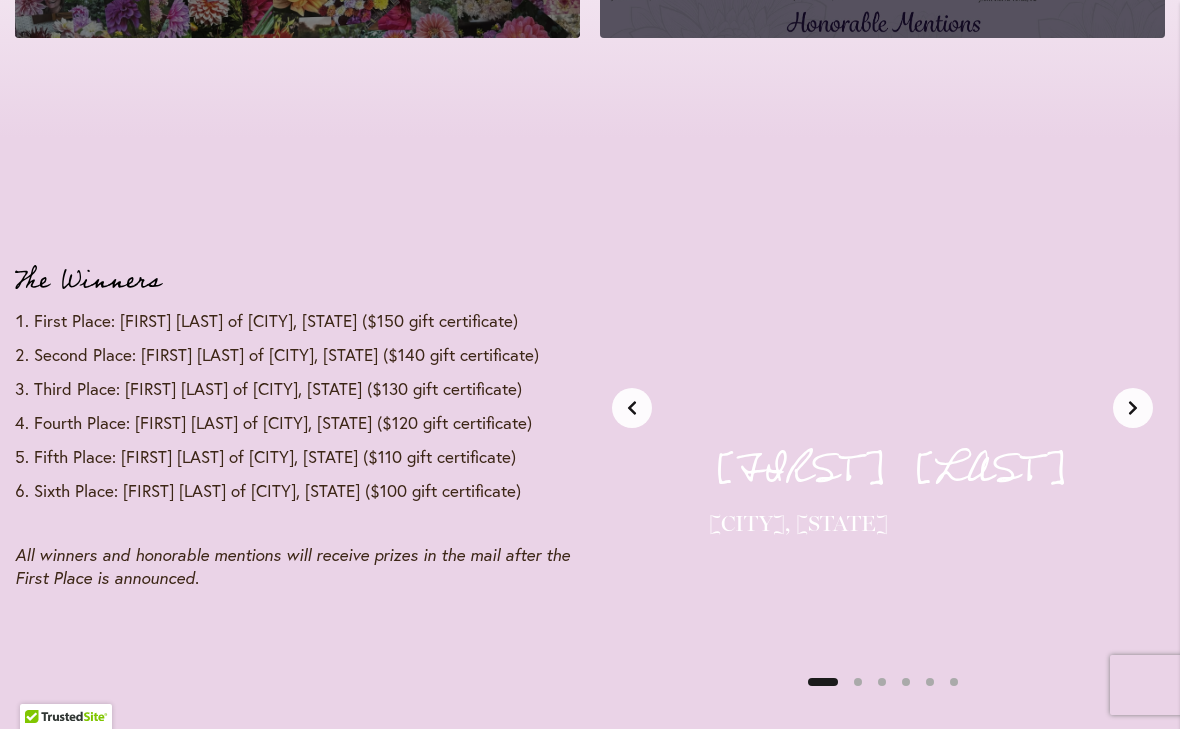 scroll, scrollTop: 2359, scrollLeft: 0, axis: vertical 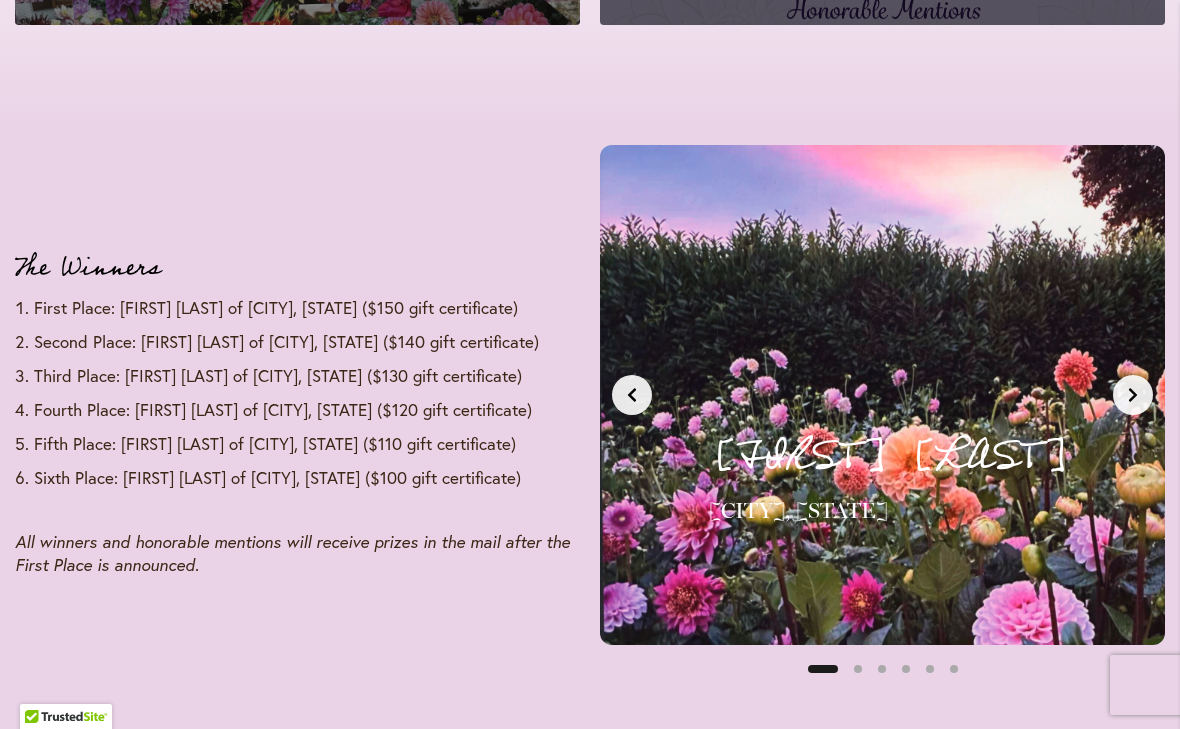 click on "Barbara T." at bounding box center (915, 456) 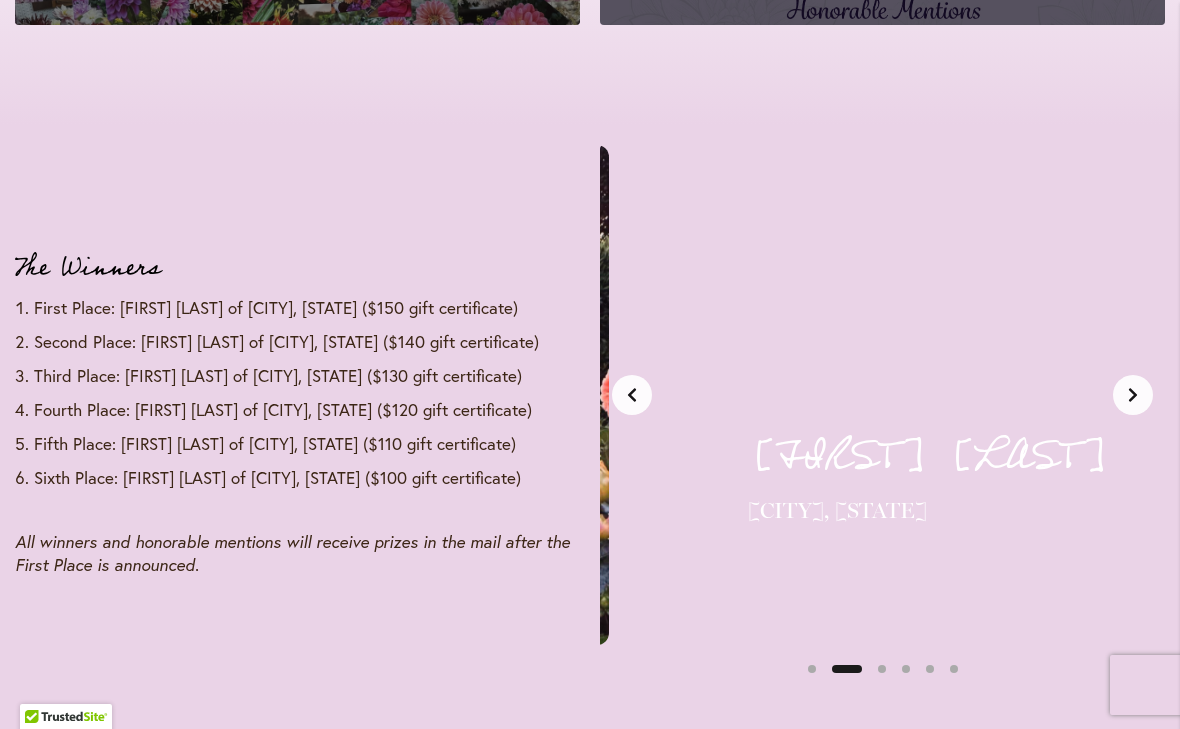 scroll, scrollTop: 0, scrollLeft: 602, axis: horizontal 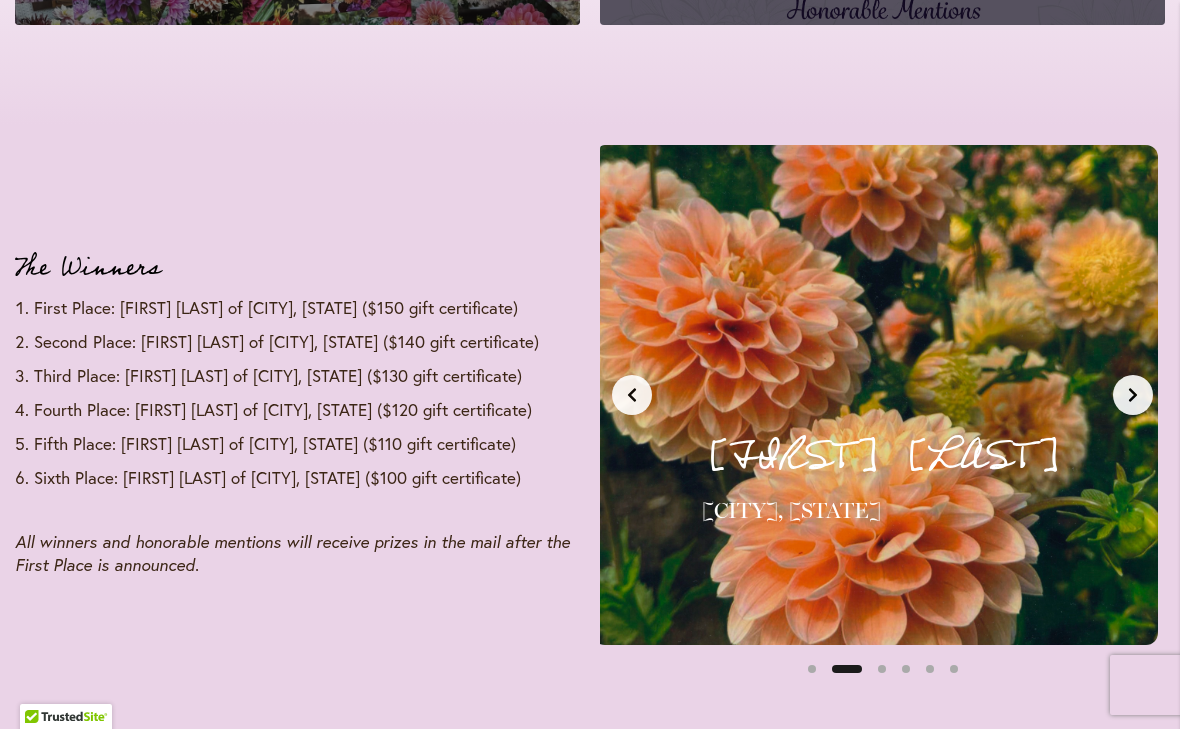 click 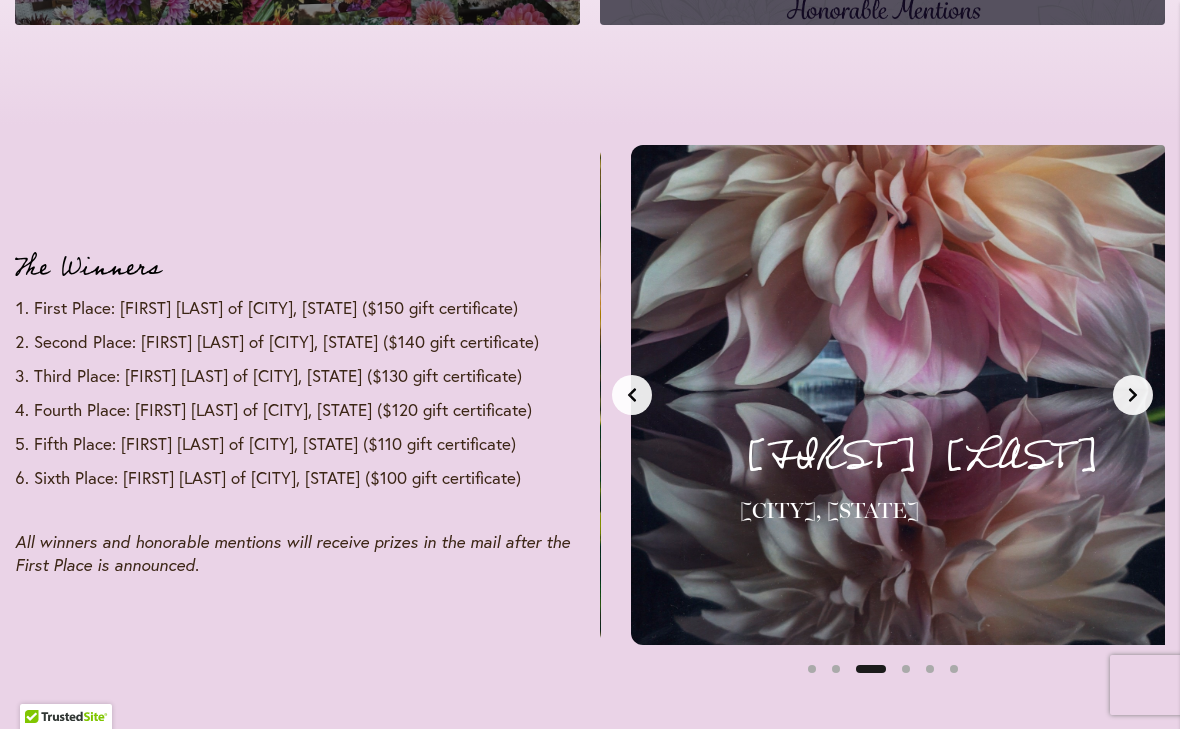 scroll, scrollTop: 0, scrollLeft: 1205, axis: horizontal 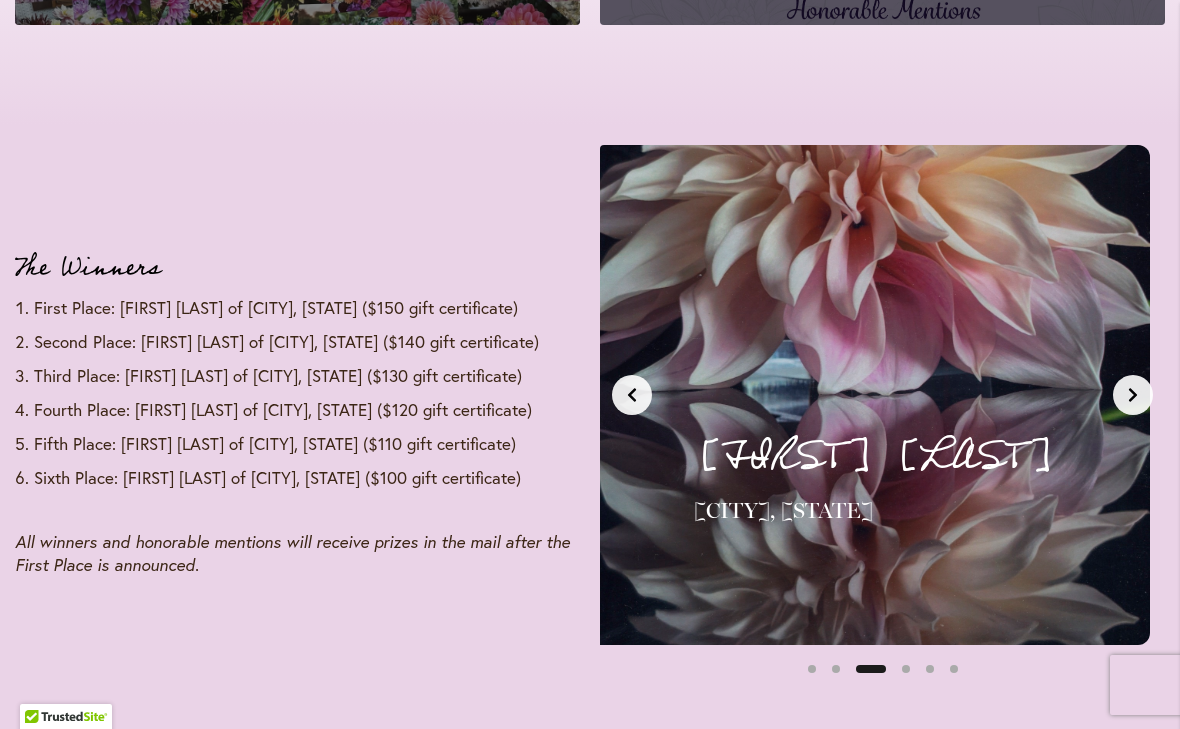 click 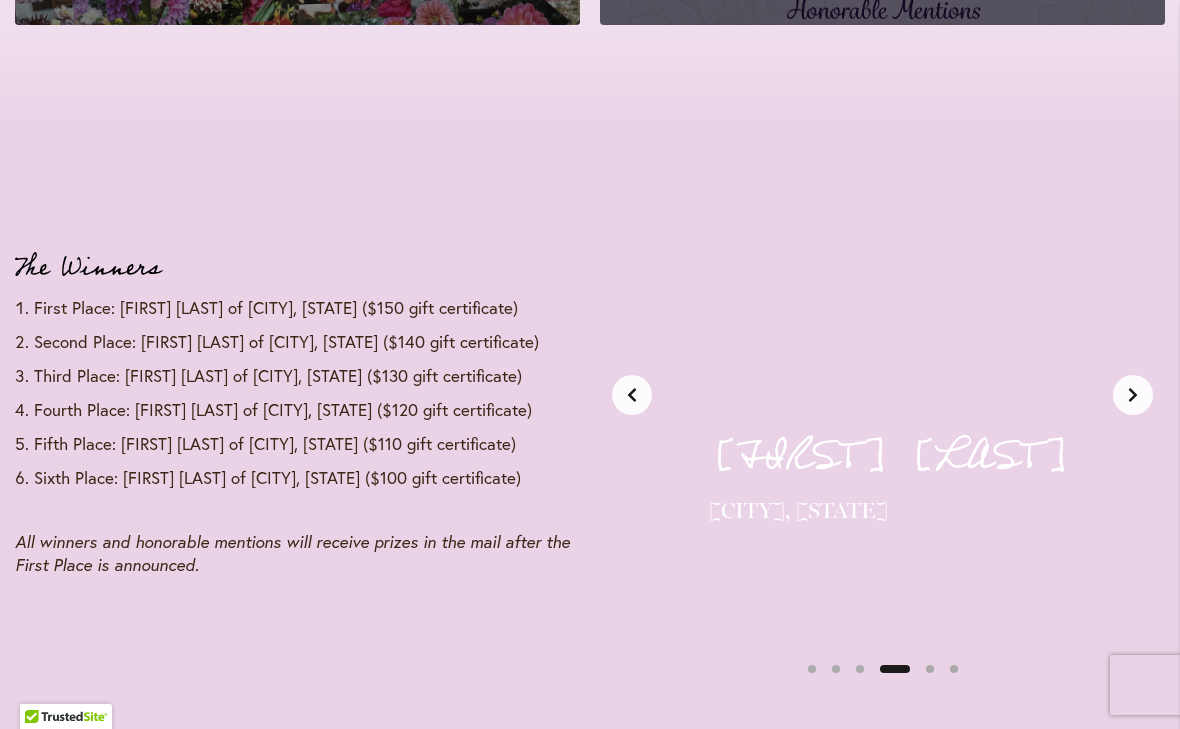 scroll, scrollTop: 0, scrollLeft: 1807, axis: horizontal 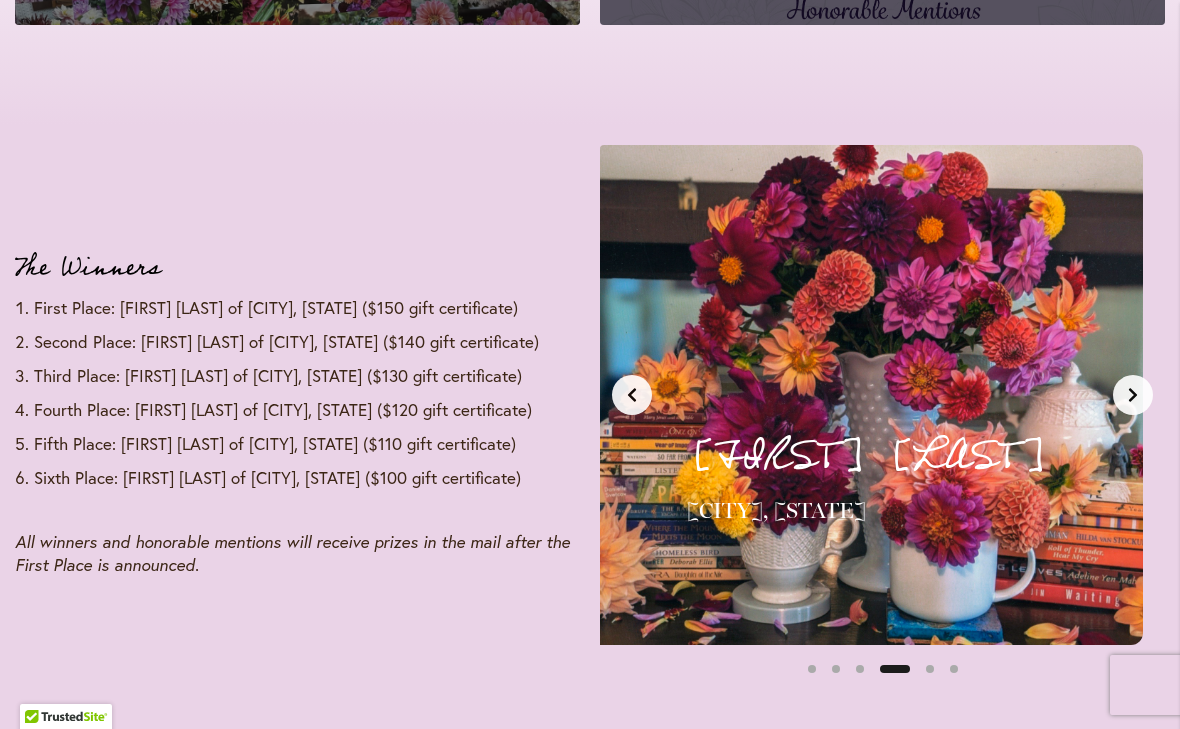 click 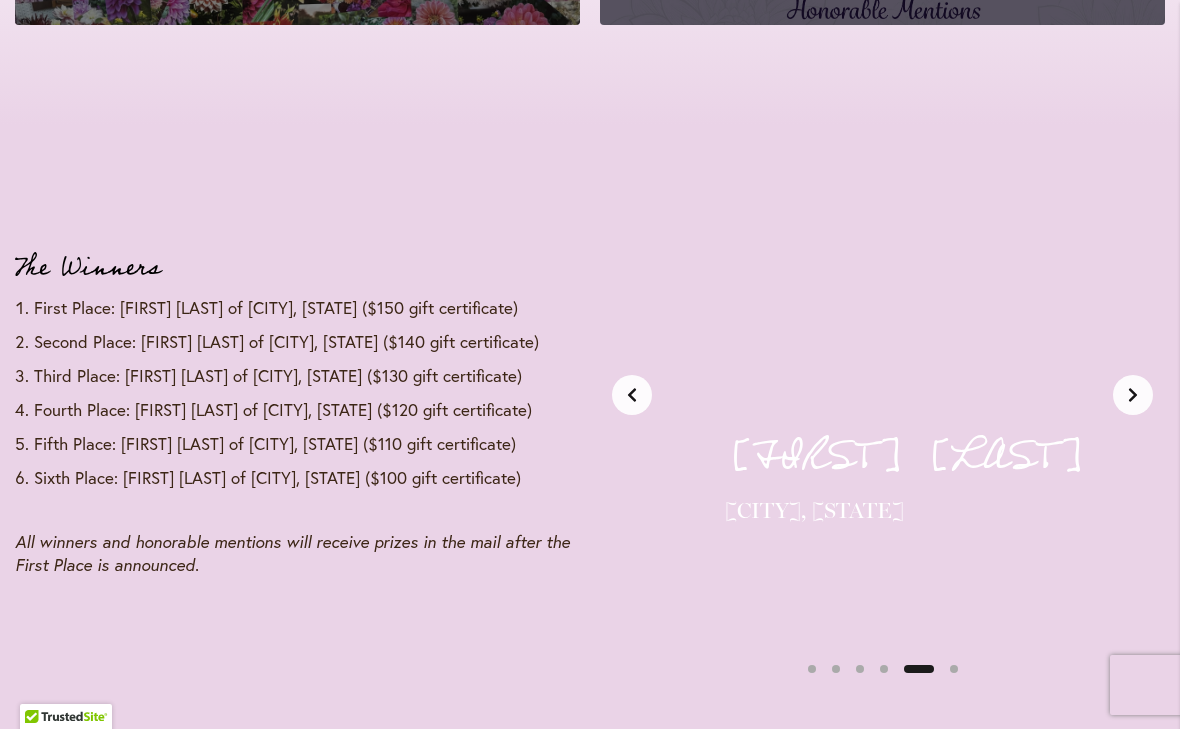 scroll, scrollTop: 0, scrollLeft: 2410, axis: horizontal 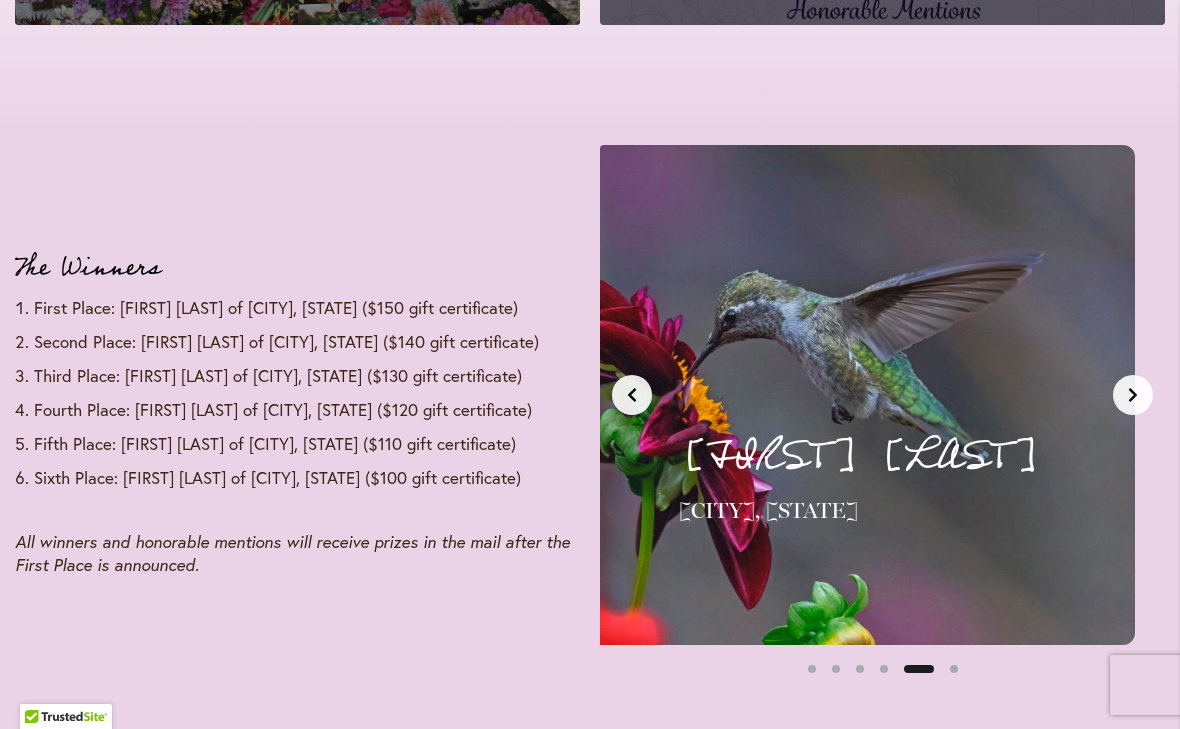 click 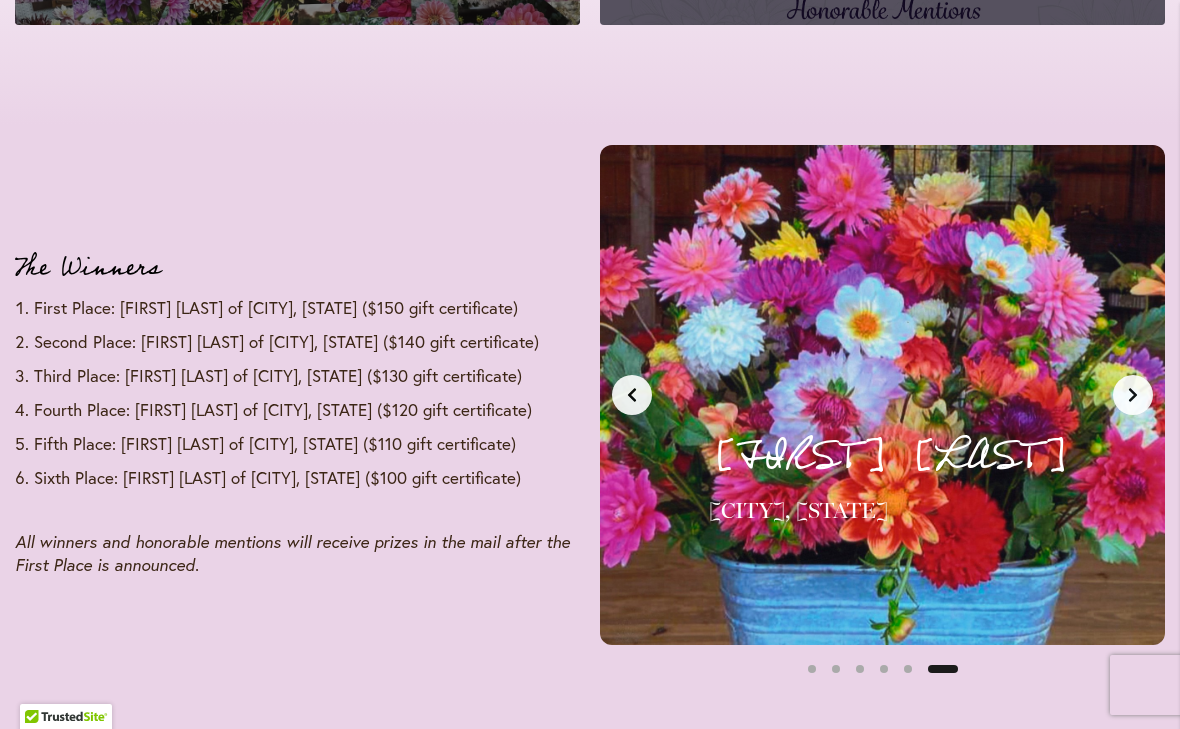 scroll, scrollTop: 0, scrollLeft: 3012, axis: horizontal 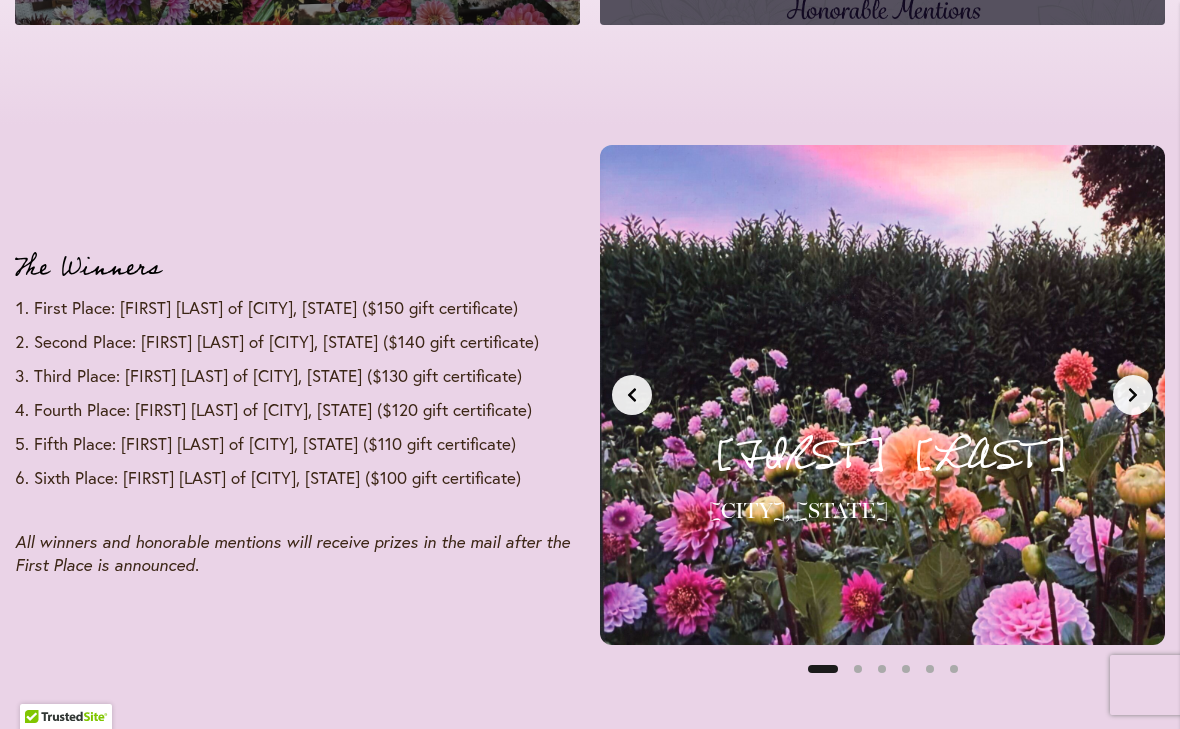 click 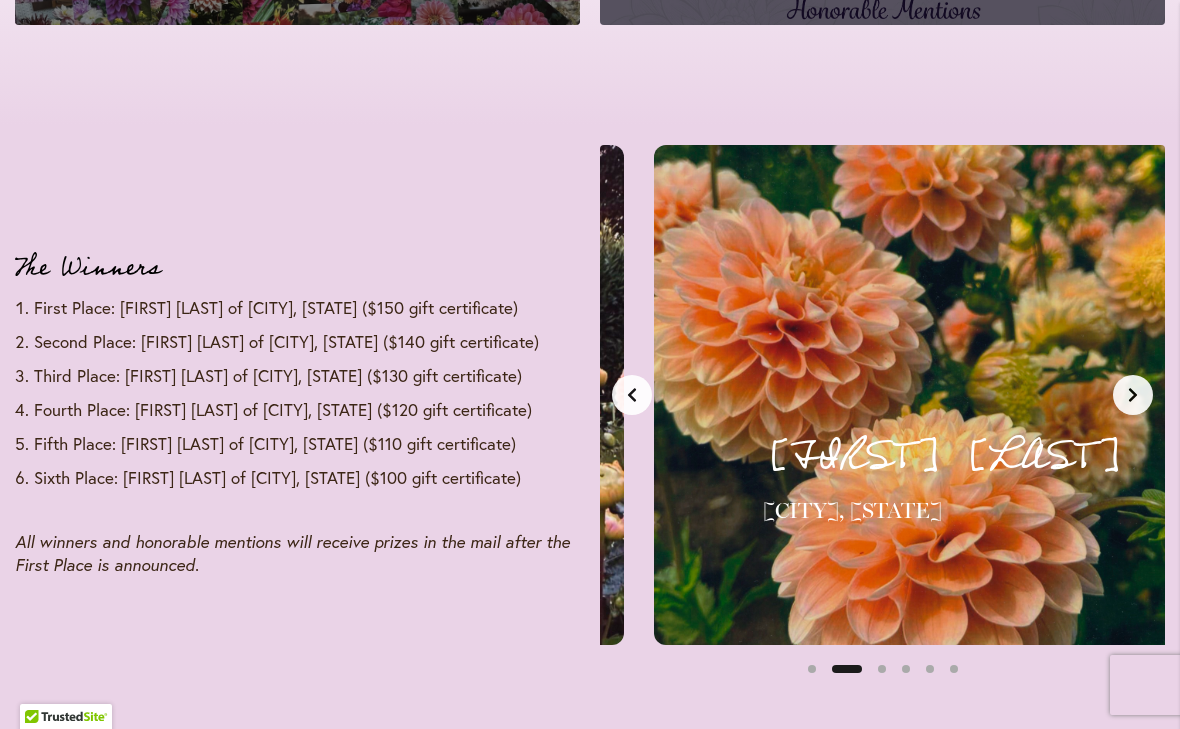scroll, scrollTop: 0, scrollLeft: 602, axis: horizontal 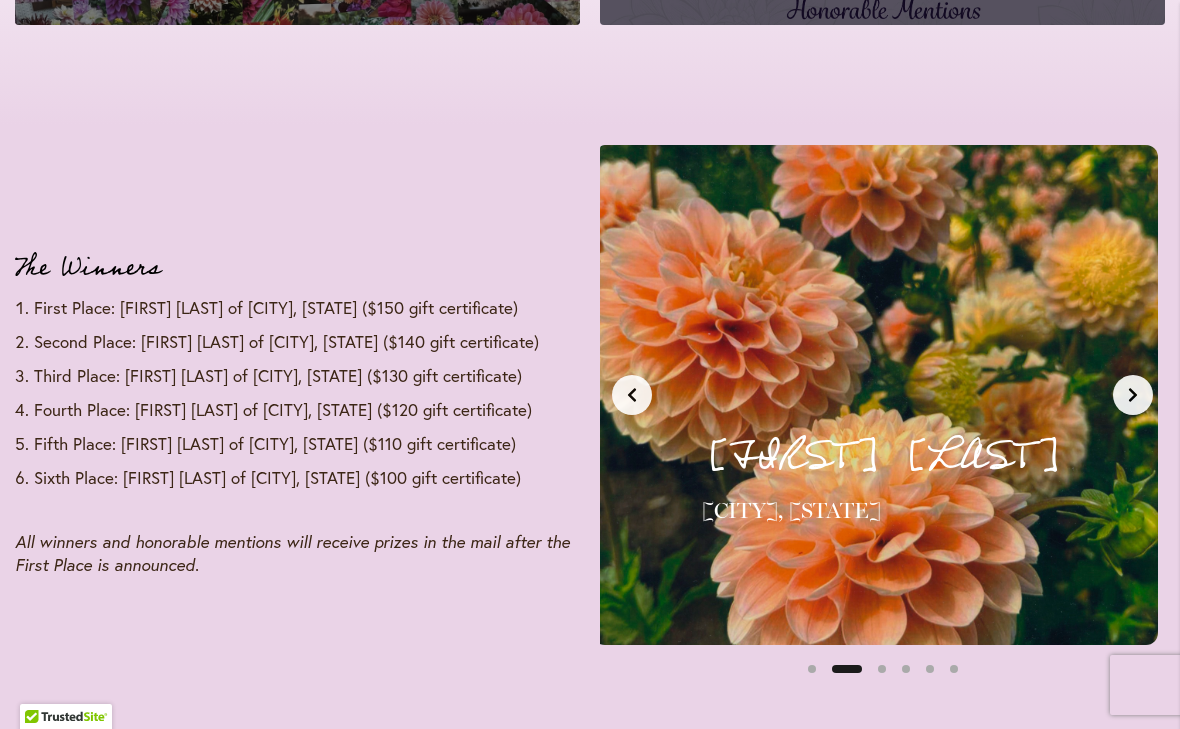 click at bounding box center [1133, 395] 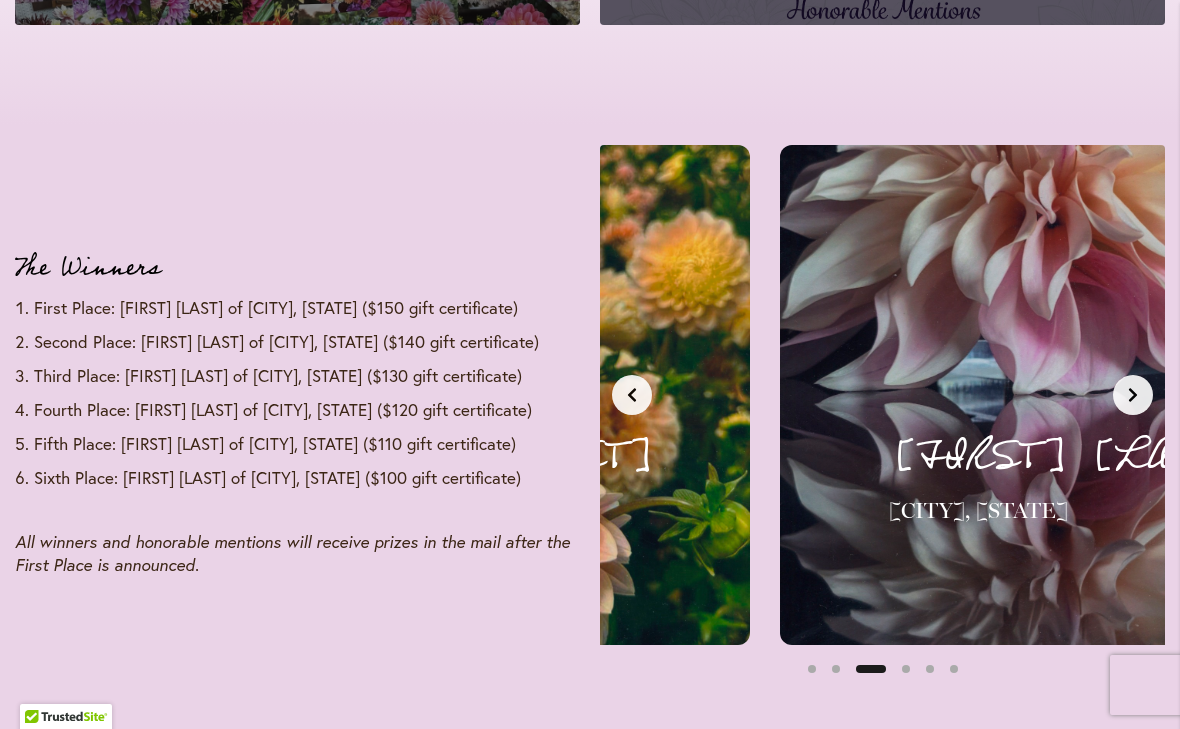 scroll, scrollTop: 0, scrollLeft: 1205, axis: horizontal 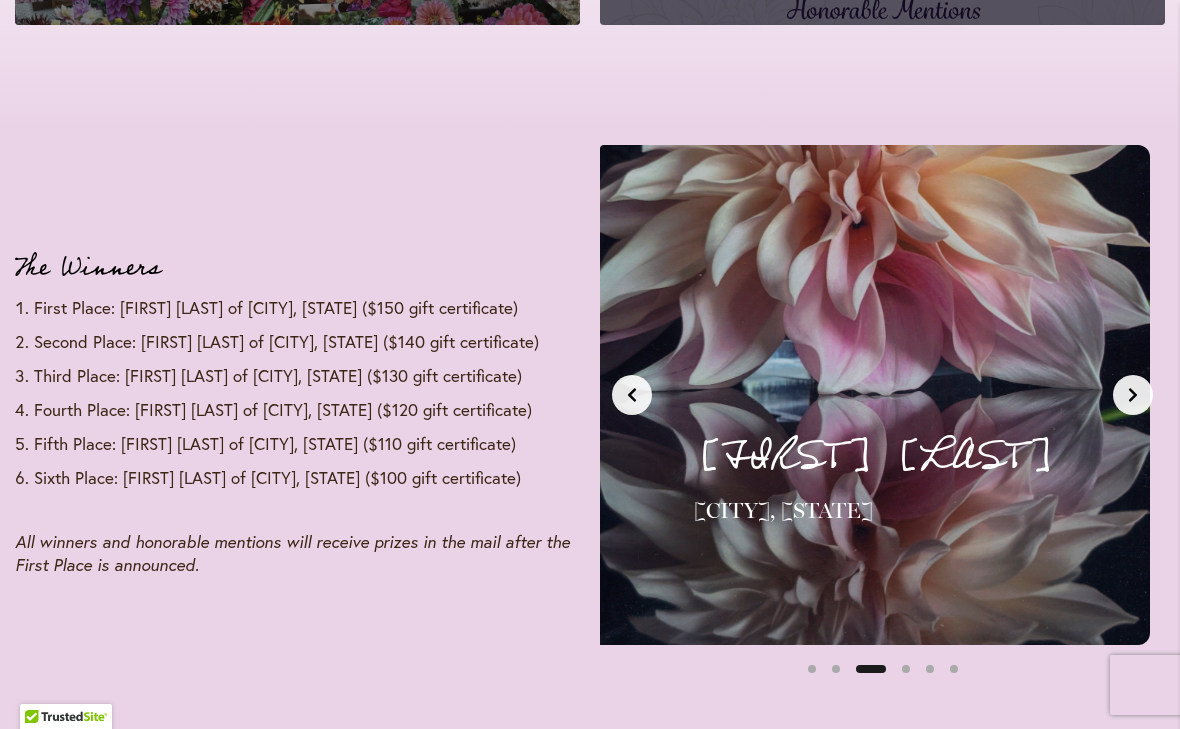 click 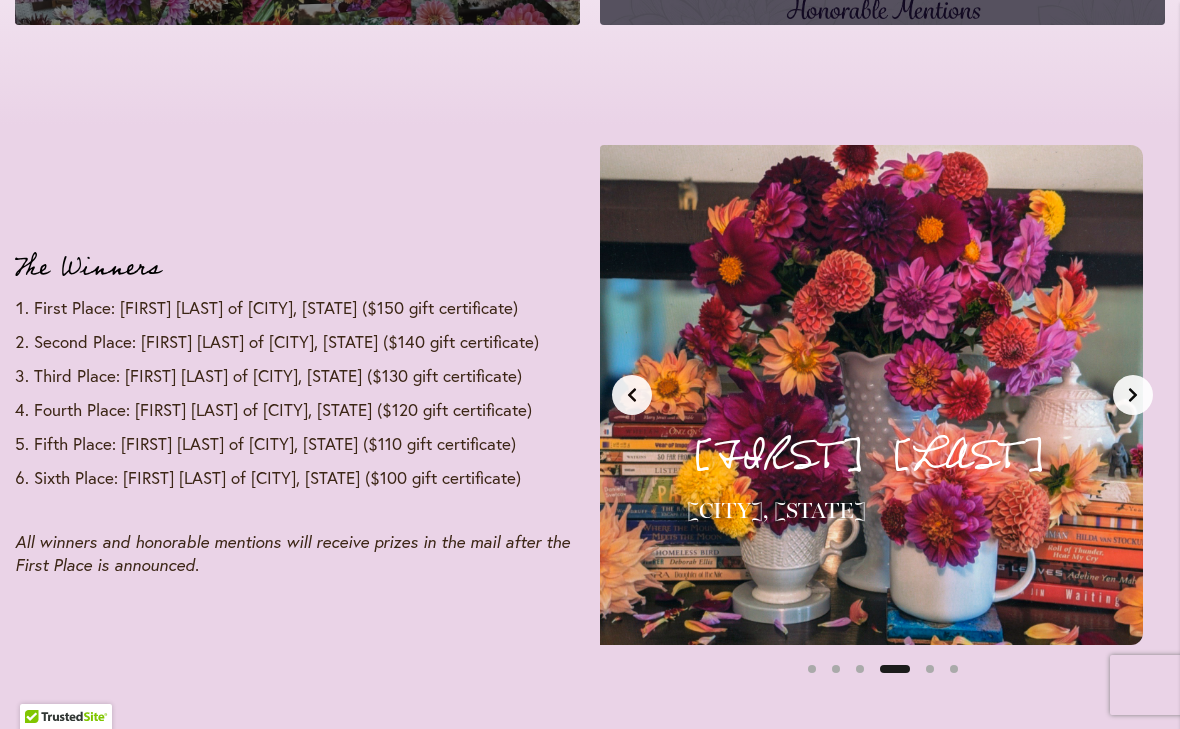 scroll, scrollTop: 0, scrollLeft: 1807, axis: horizontal 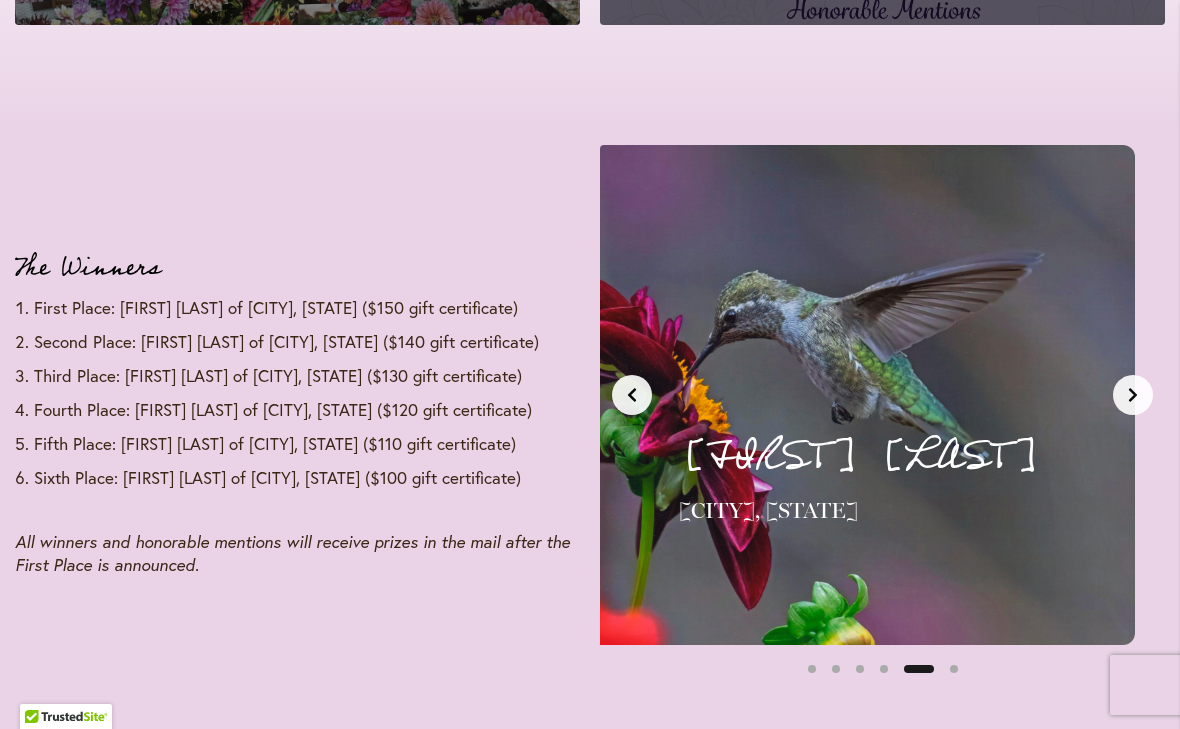 click 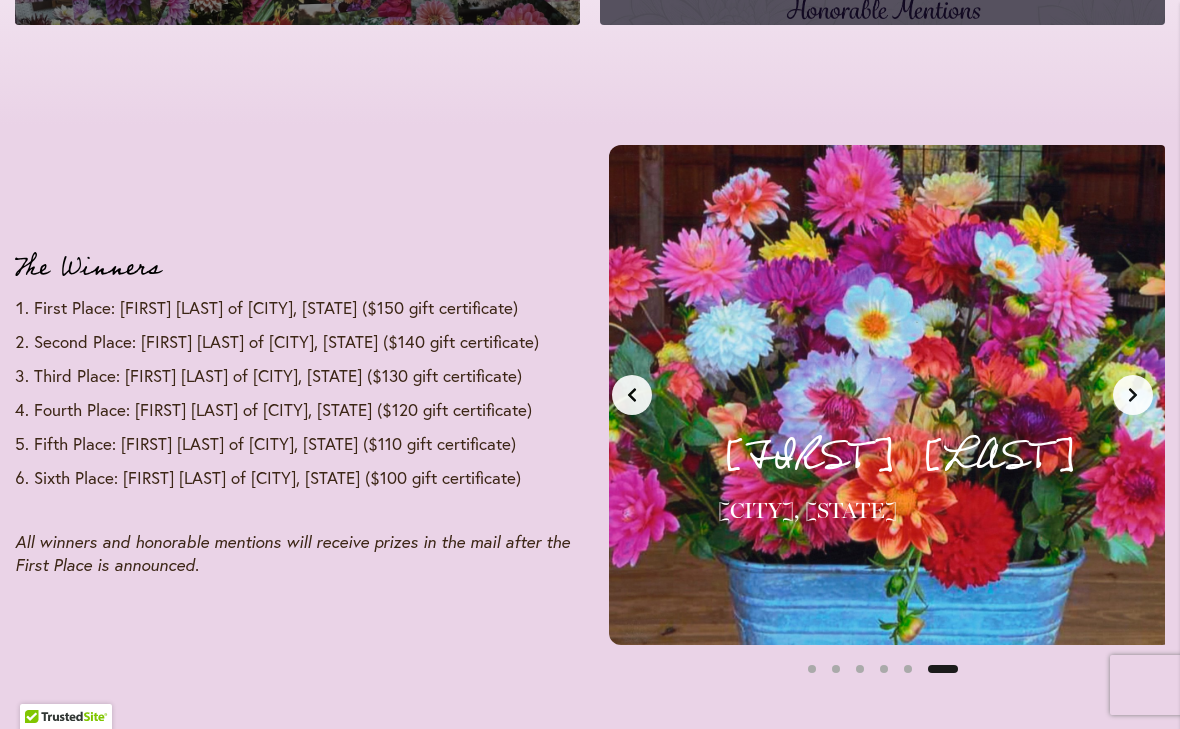 scroll, scrollTop: 0, scrollLeft: 3012, axis: horizontal 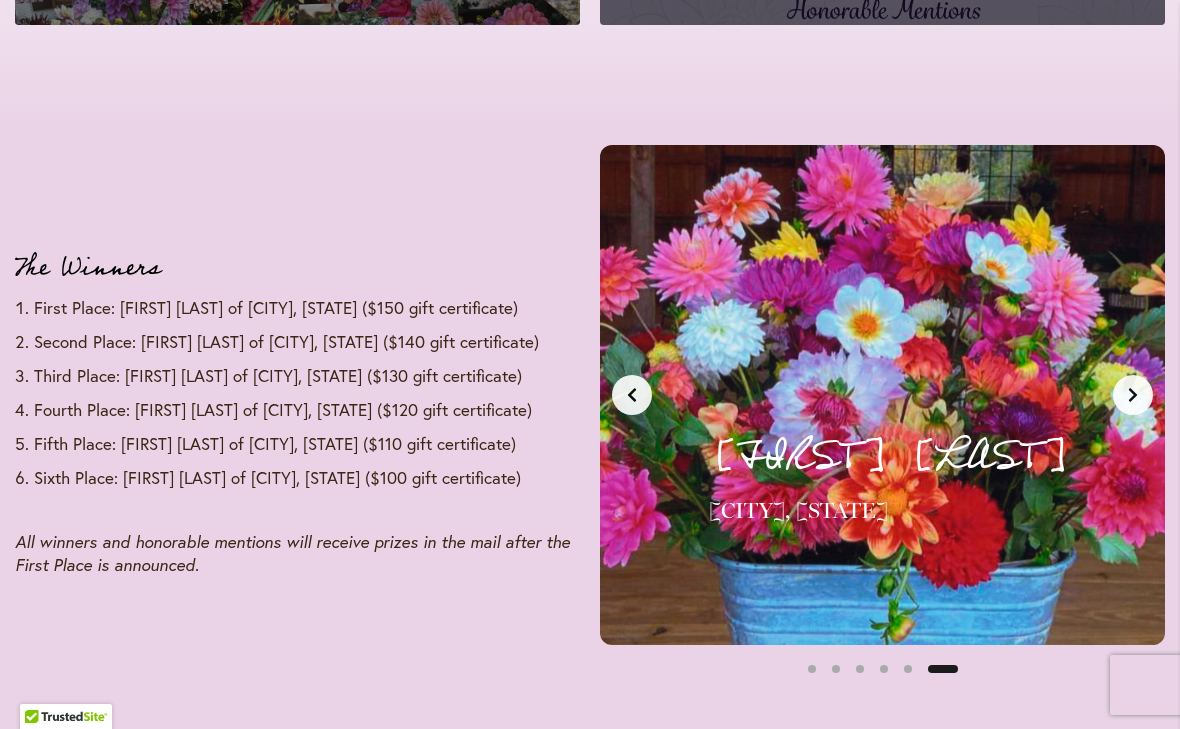 click 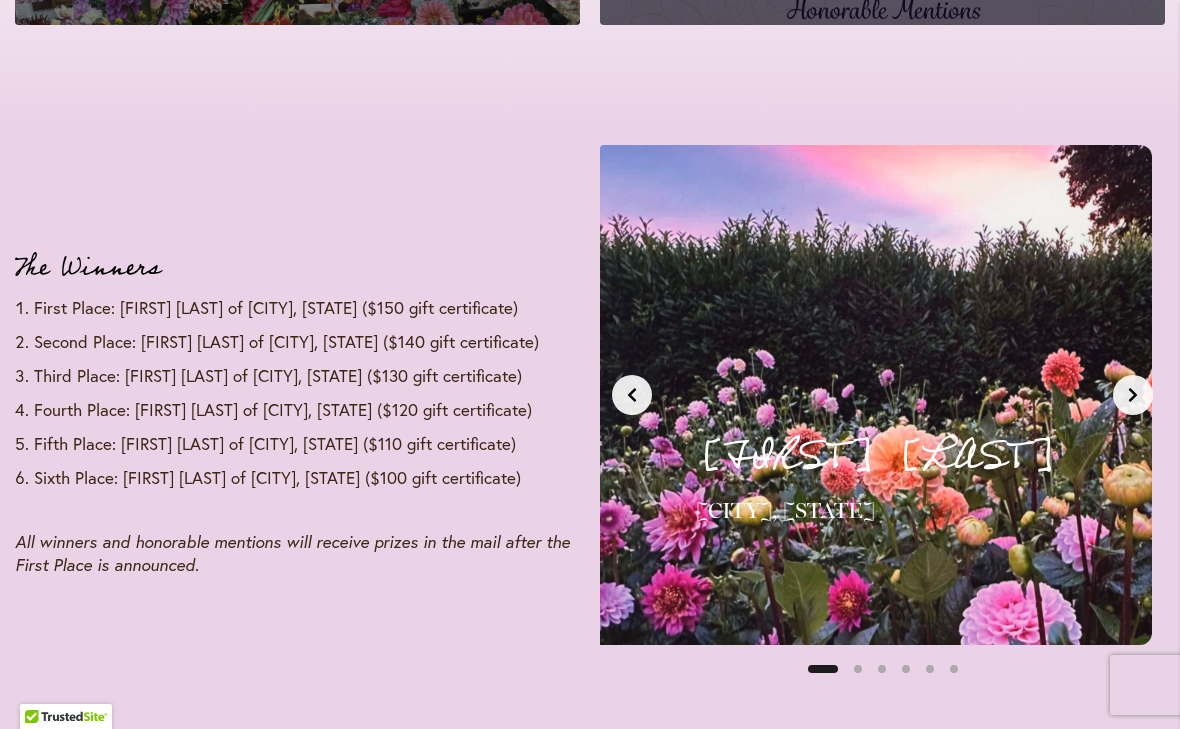 scroll, scrollTop: 0, scrollLeft: 0, axis: both 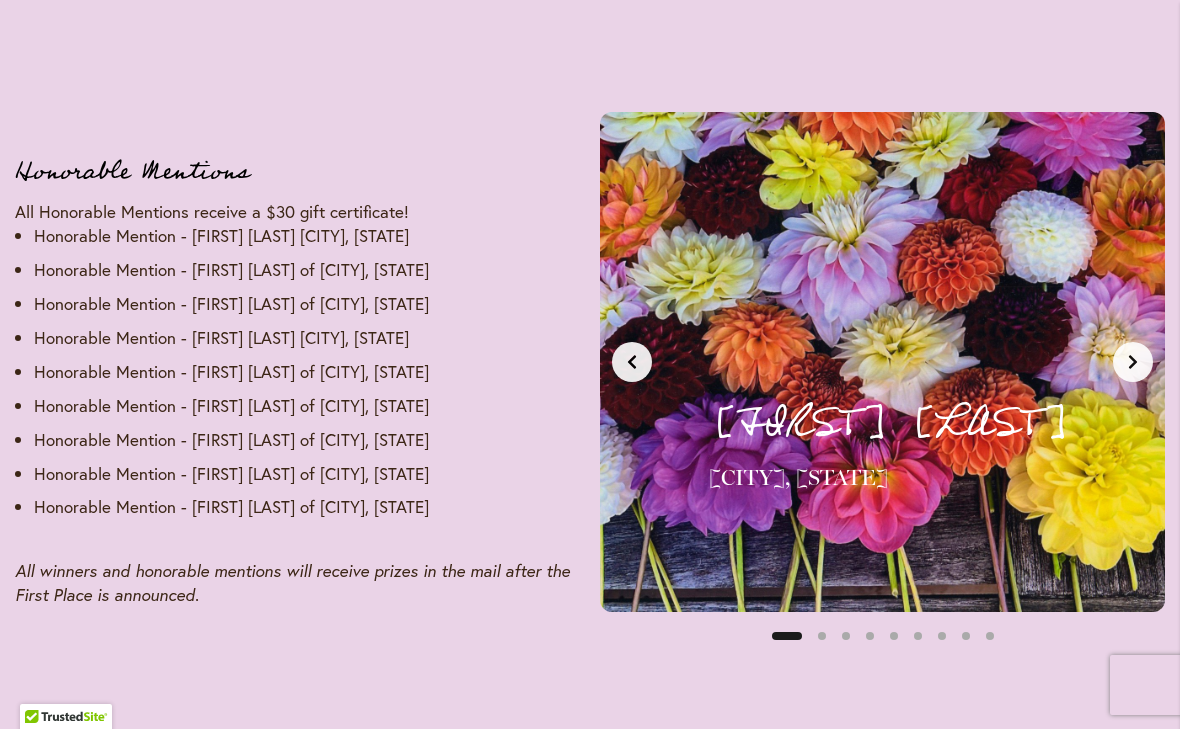 click 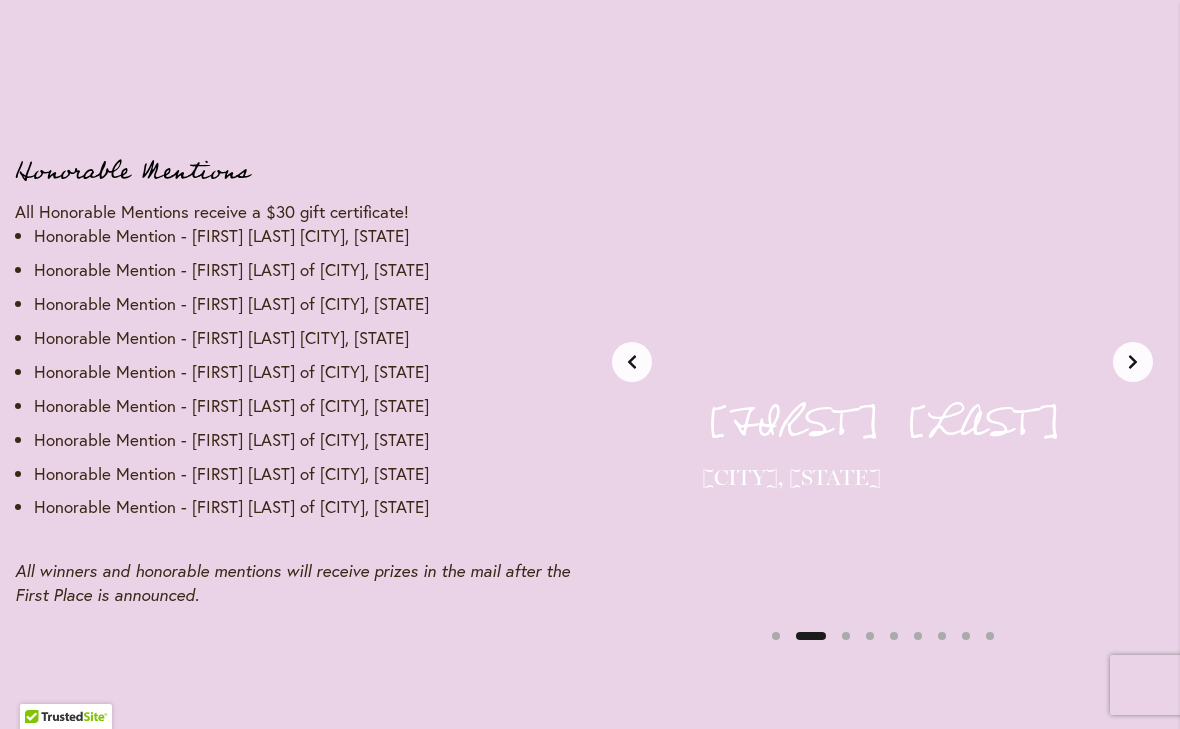 click 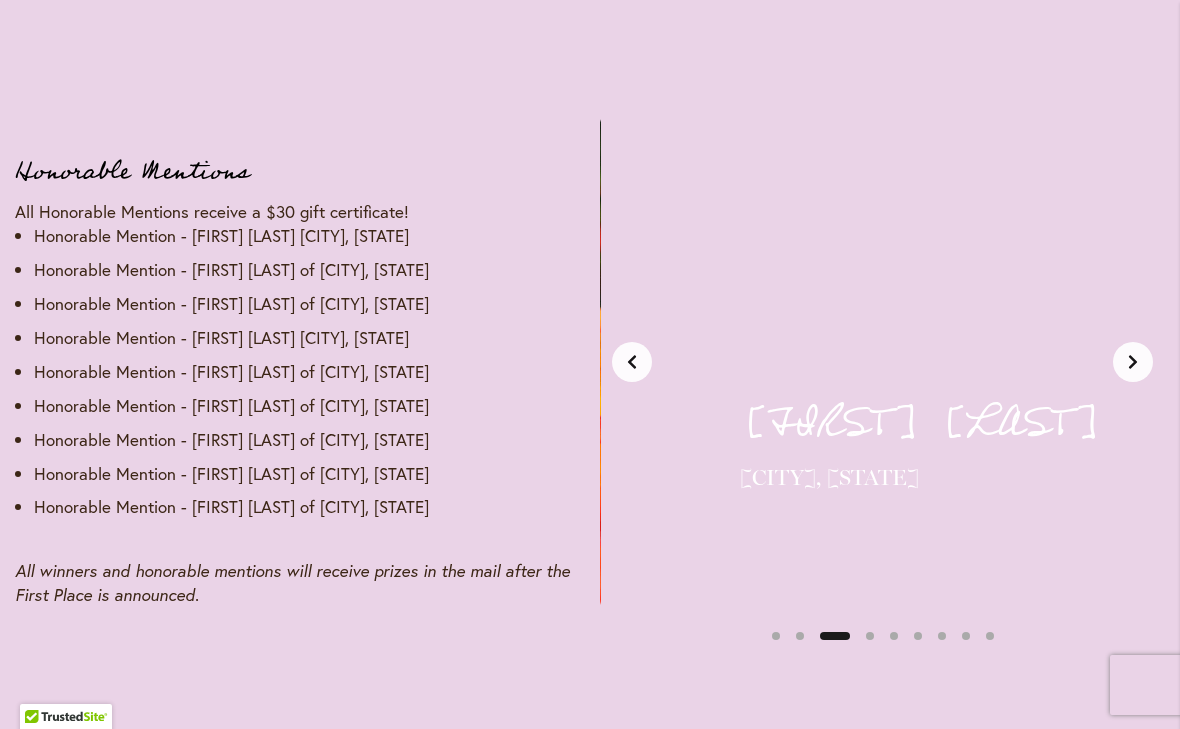 scroll, scrollTop: 0, scrollLeft: 1205, axis: horizontal 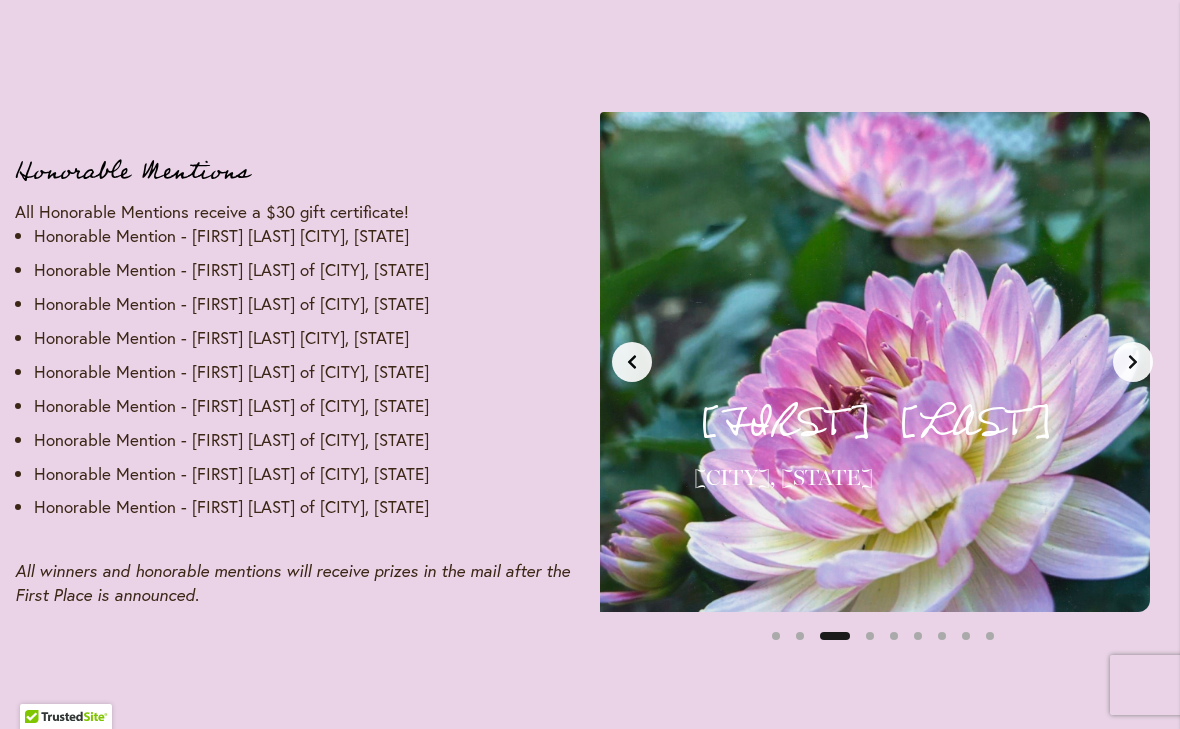 click 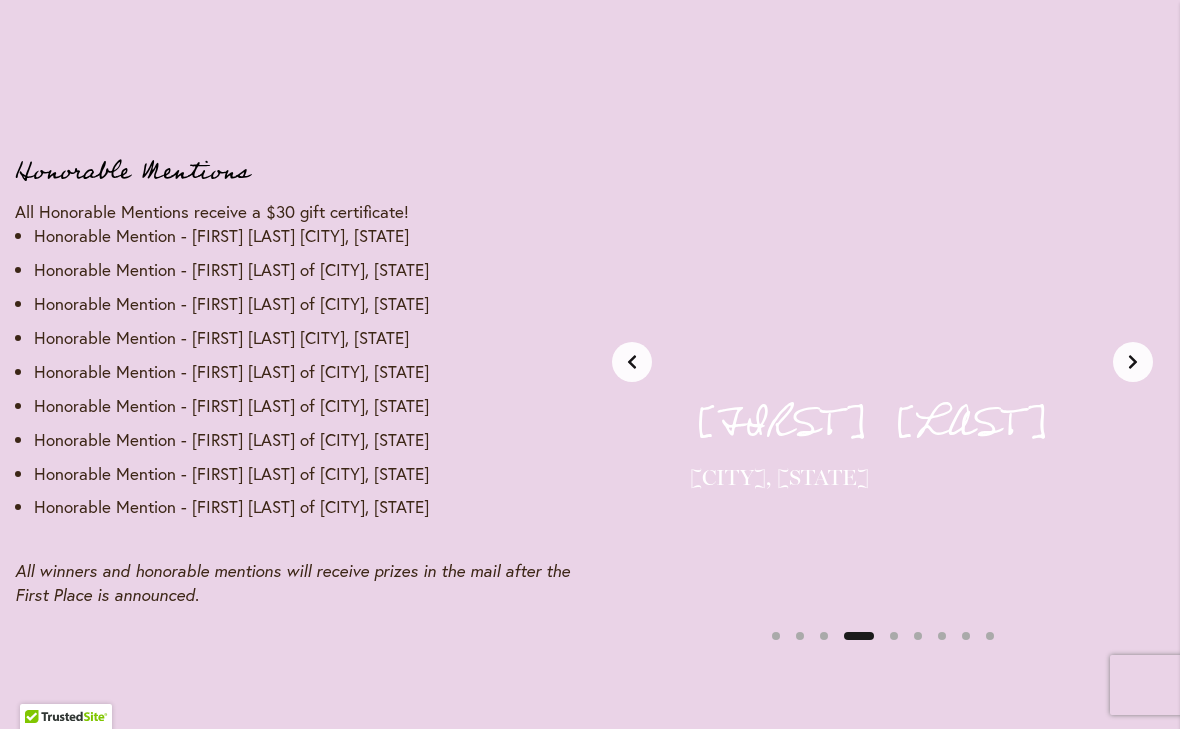 scroll, scrollTop: 0, scrollLeft: 1807, axis: horizontal 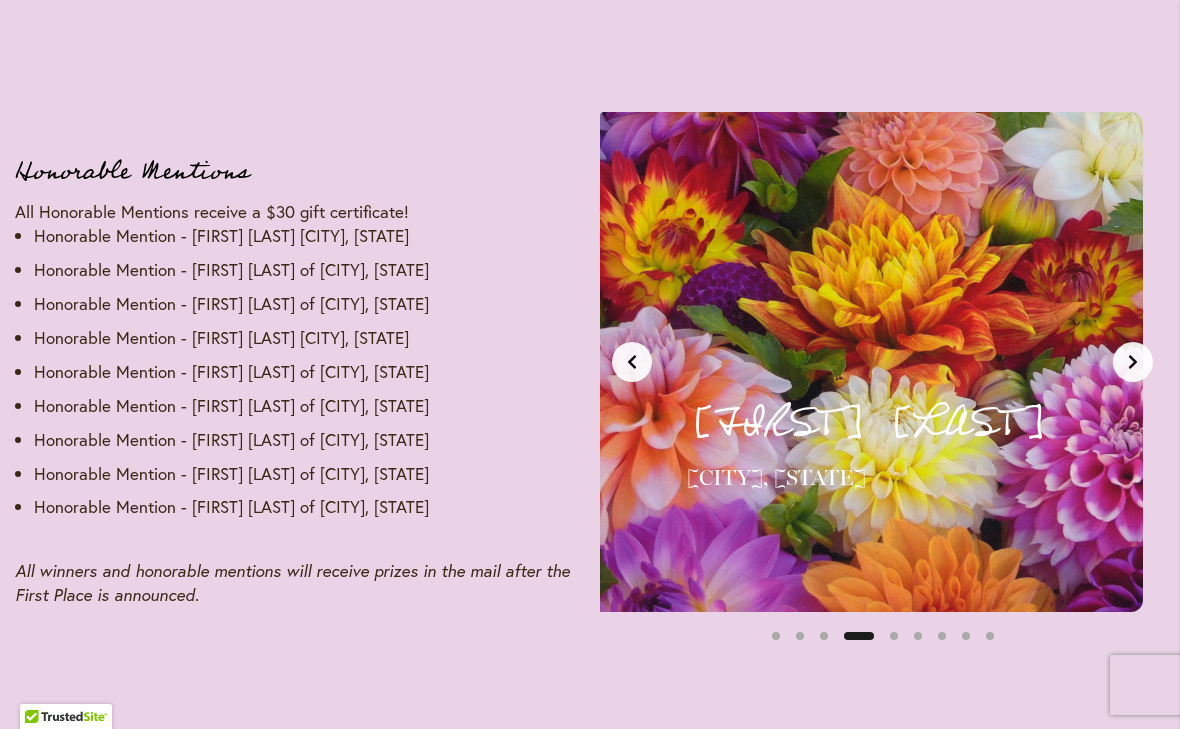 click 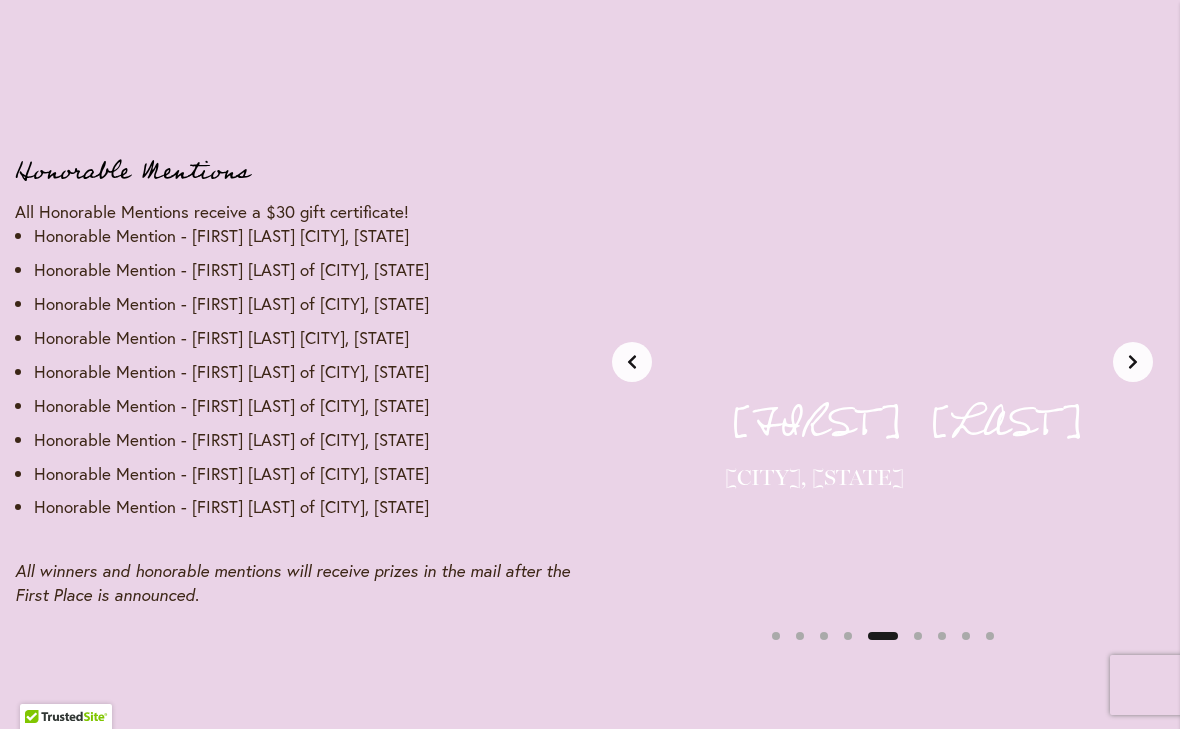 scroll, scrollTop: 0, scrollLeft: 2410, axis: horizontal 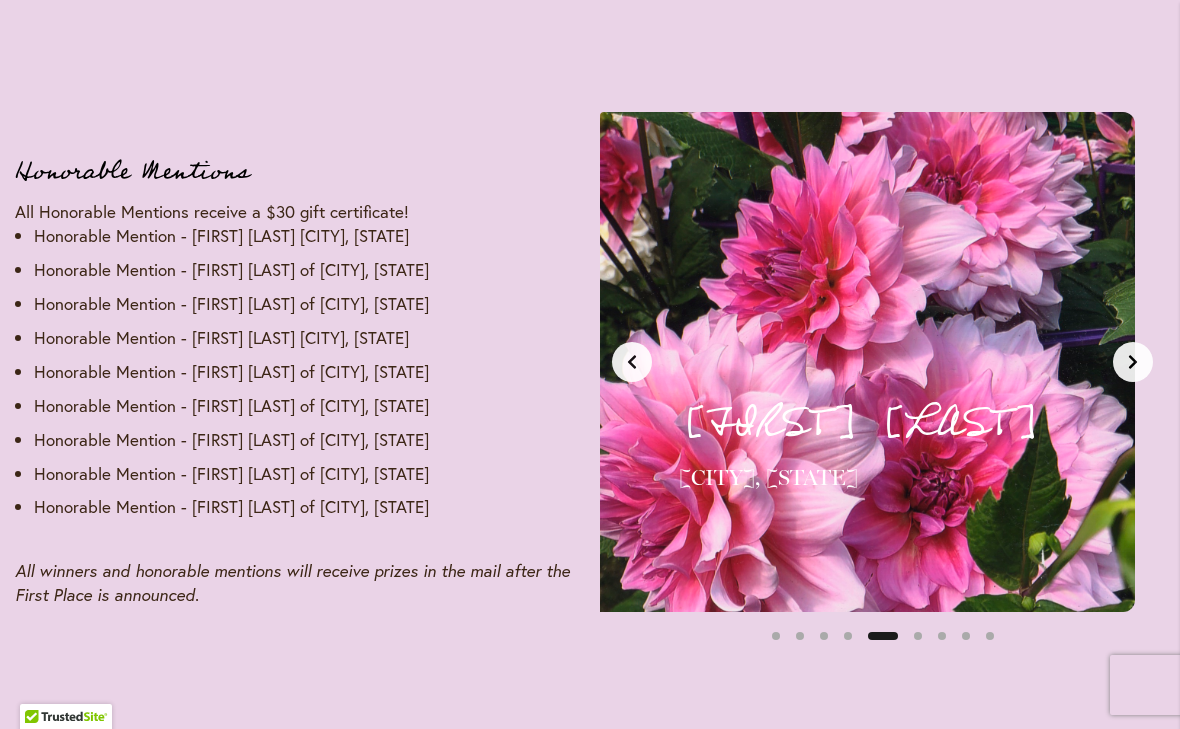 click 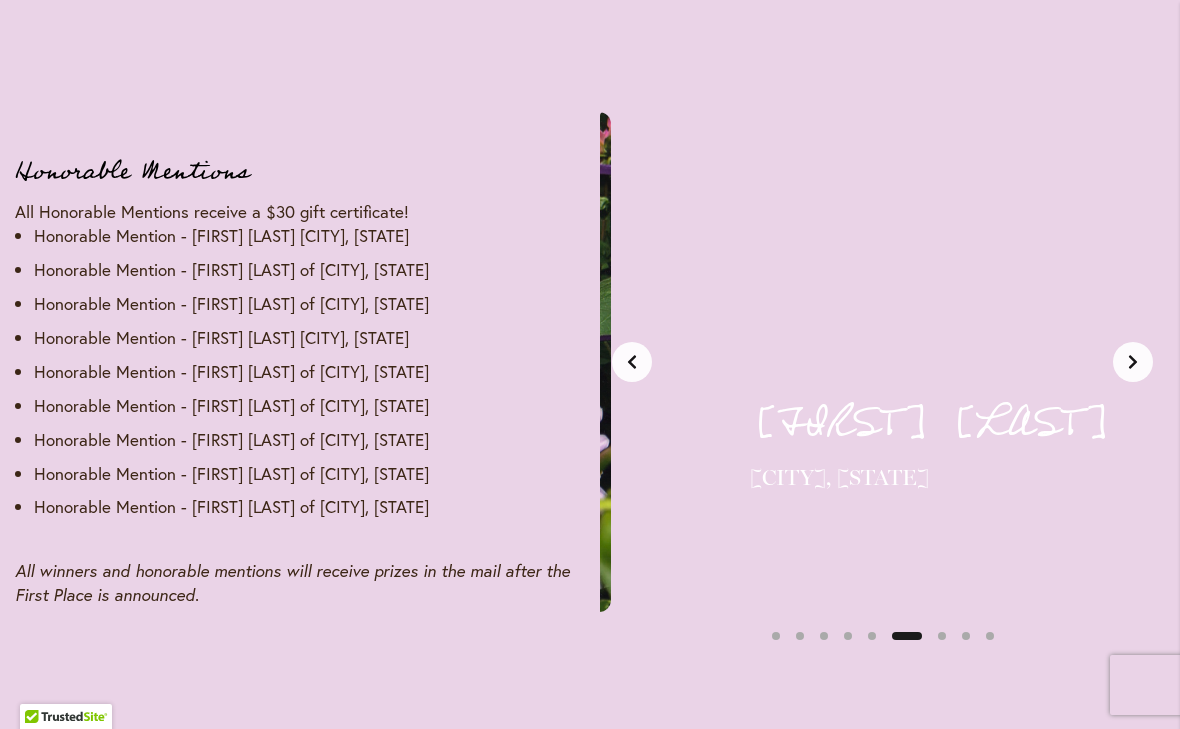 scroll, scrollTop: 0, scrollLeft: 3012, axis: horizontal 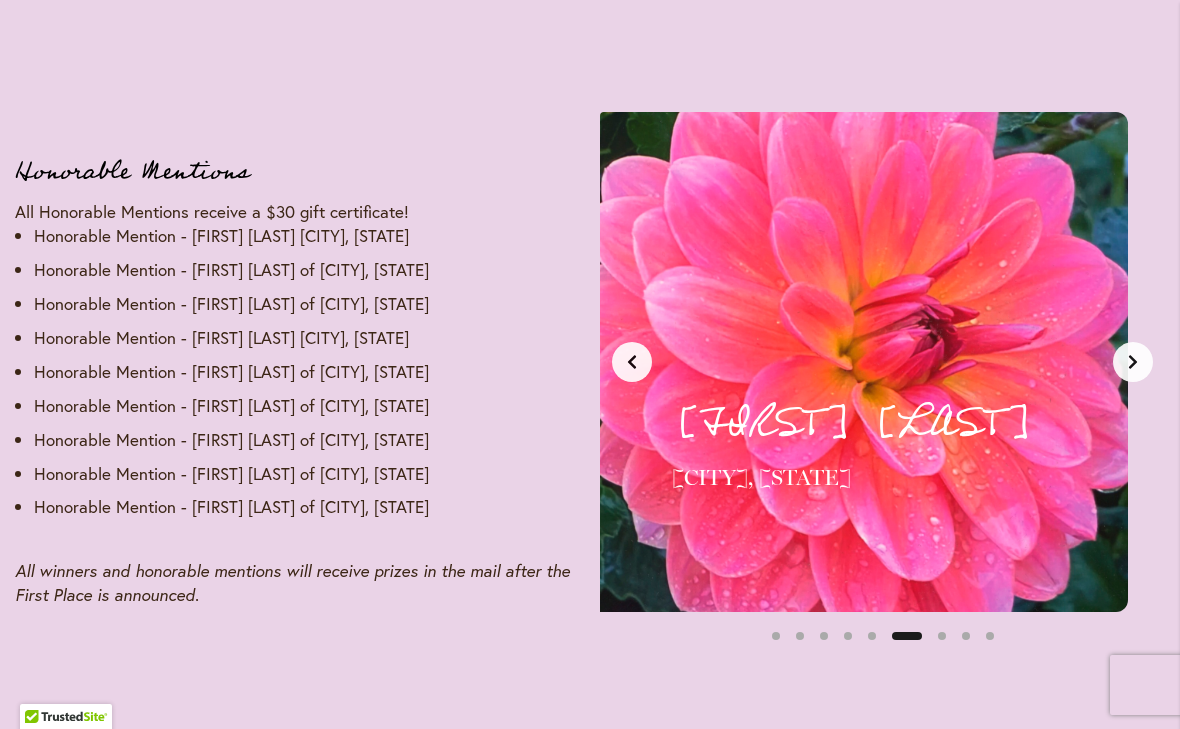click 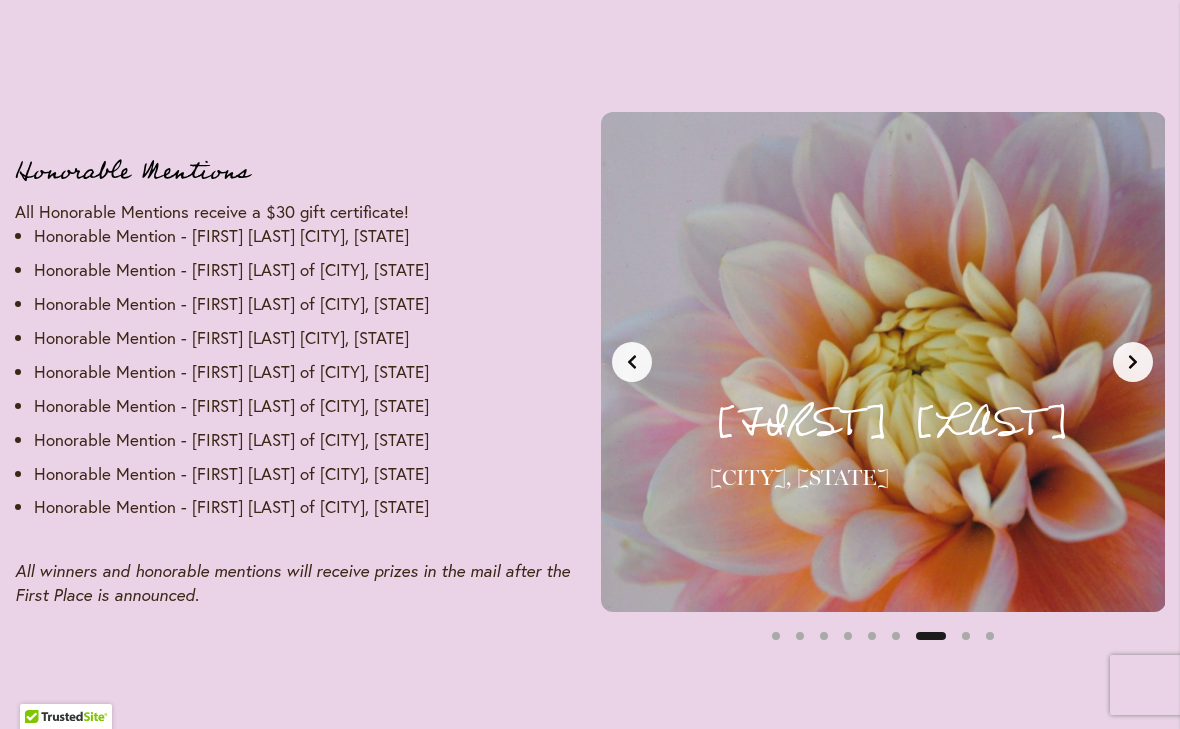 scroll, scrollTop: 0, scrollLeft: 3615, axis: horizontal 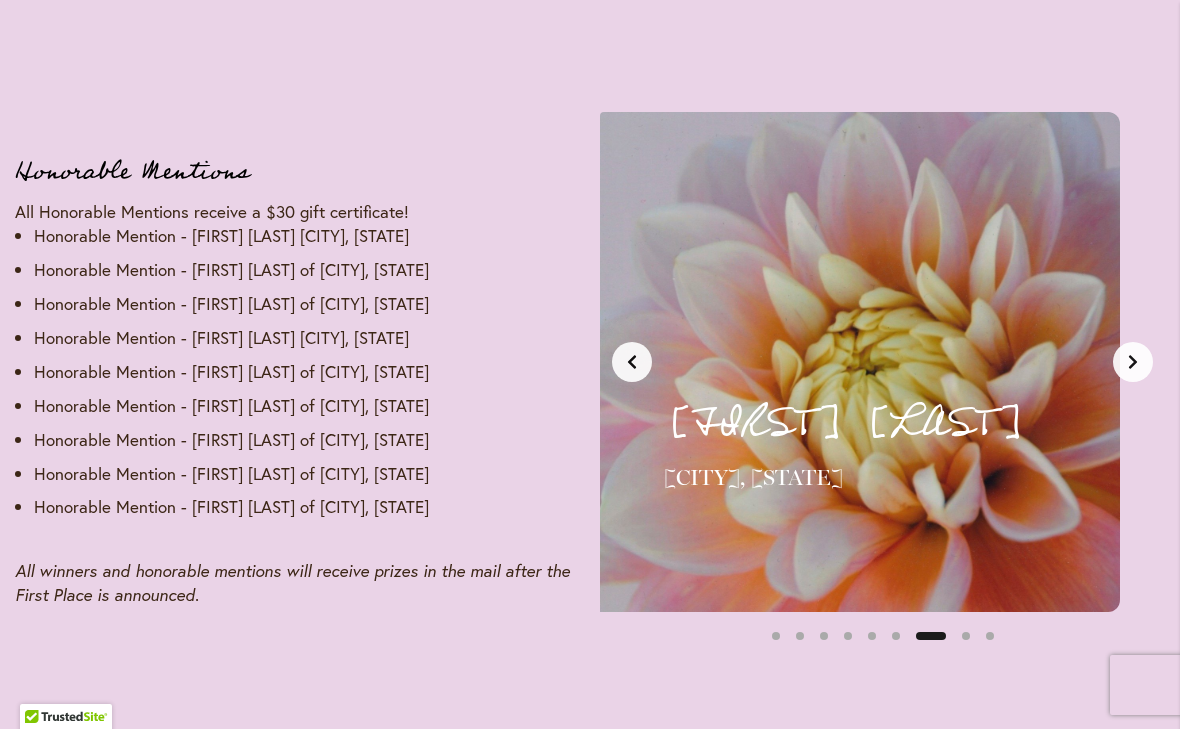 click 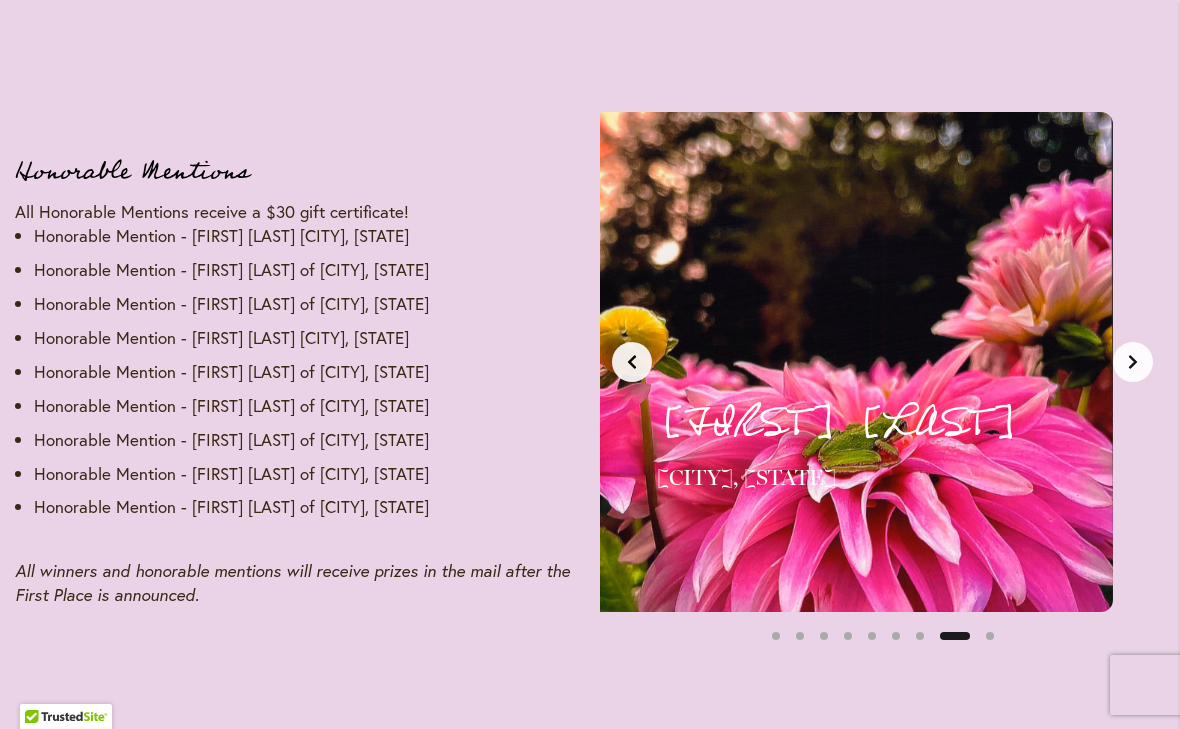 click 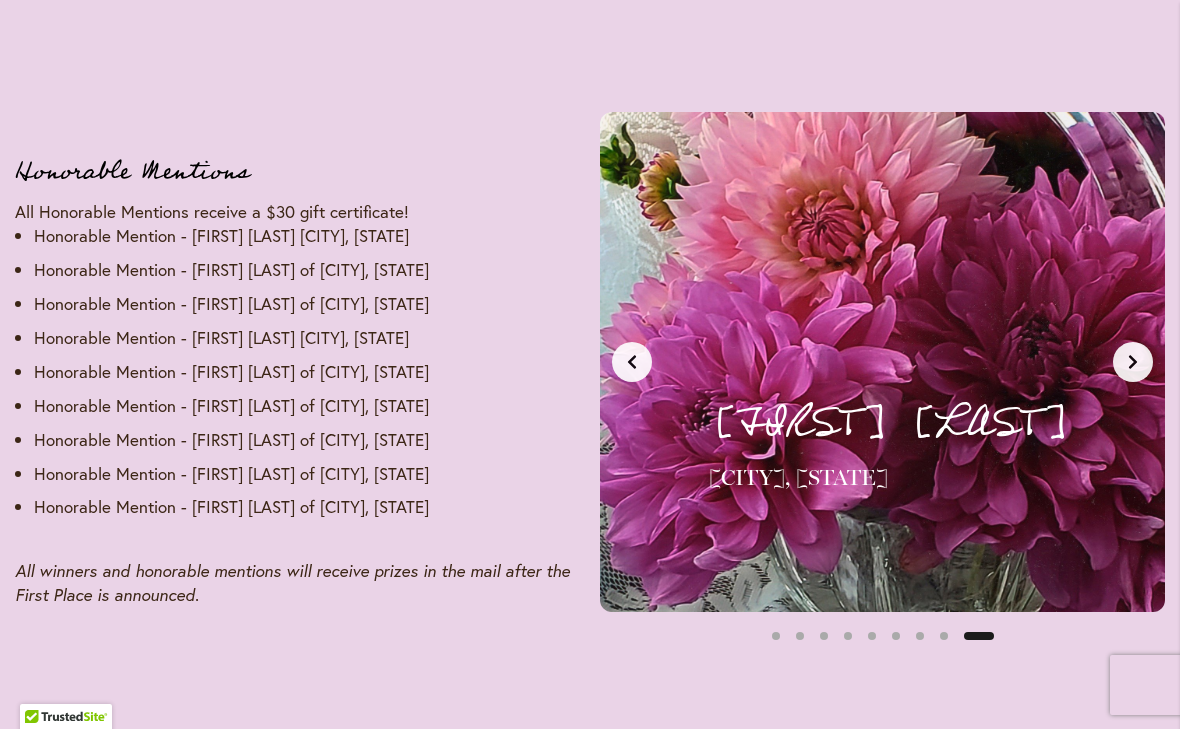 scroll, scrollTop: 0, scrollLeft: 4820, axis: horizontal 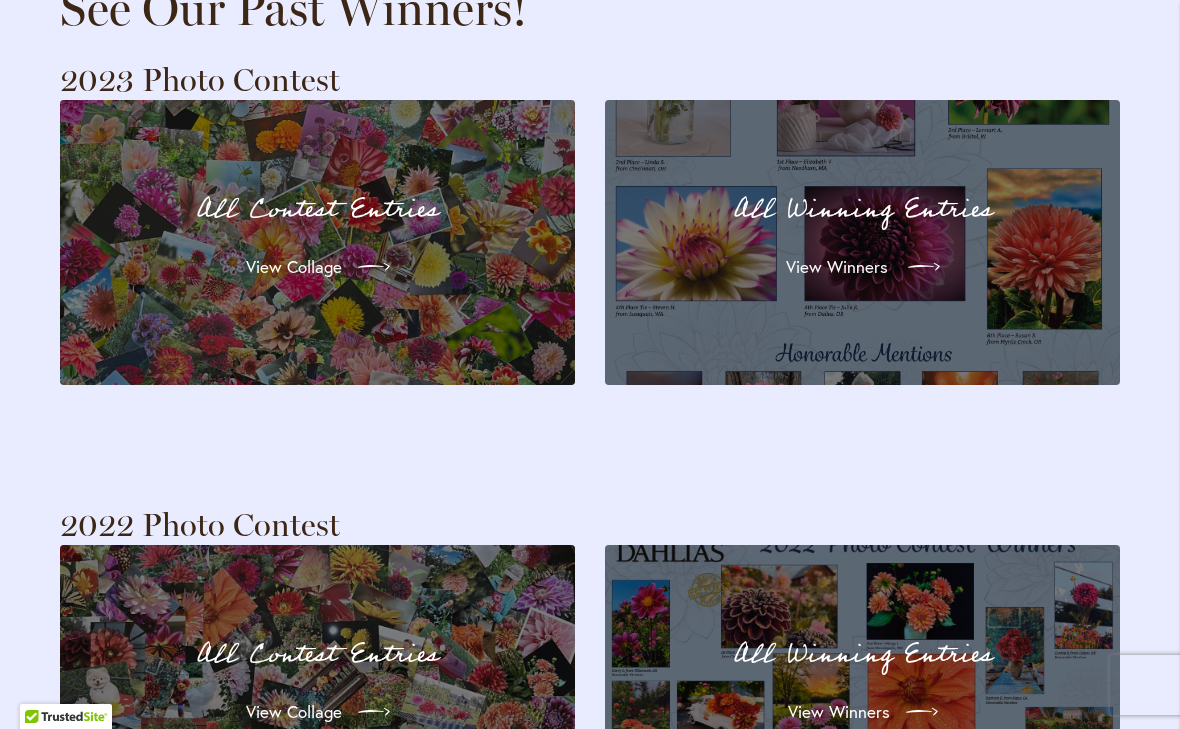 click at bounding box center [918, 267] 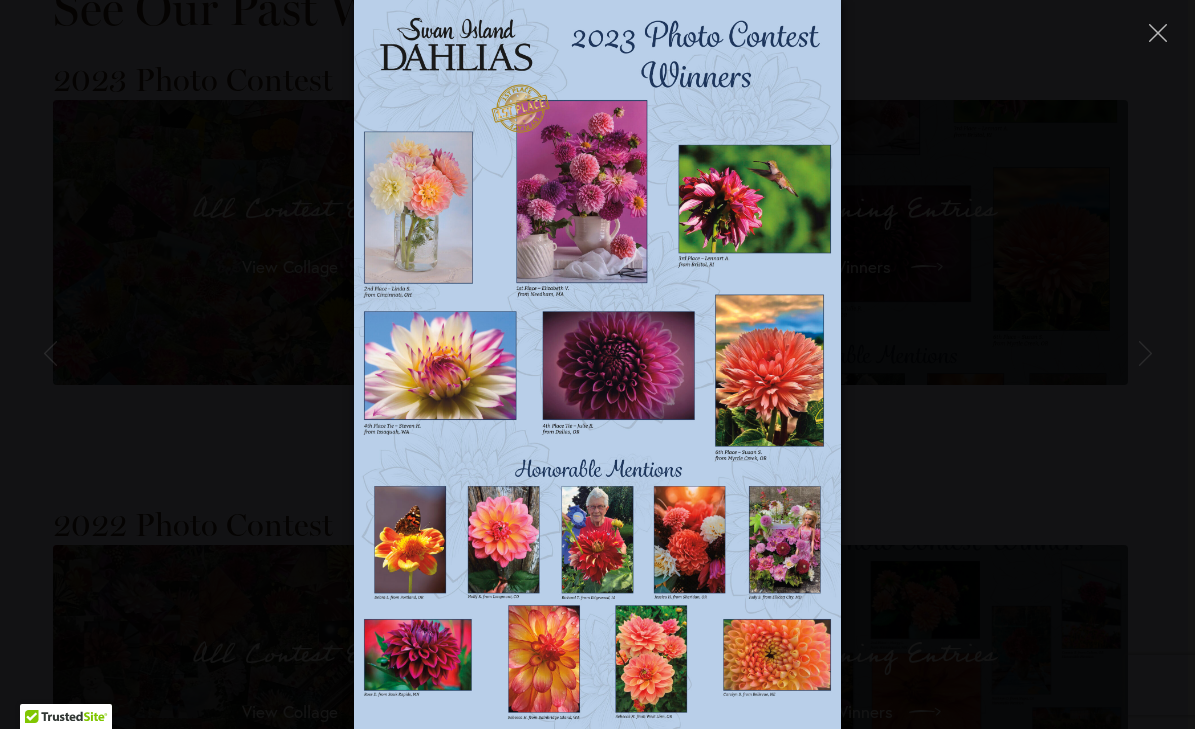 scroll, scrollTop: 439, scrollLeft: 0, axis: vertical 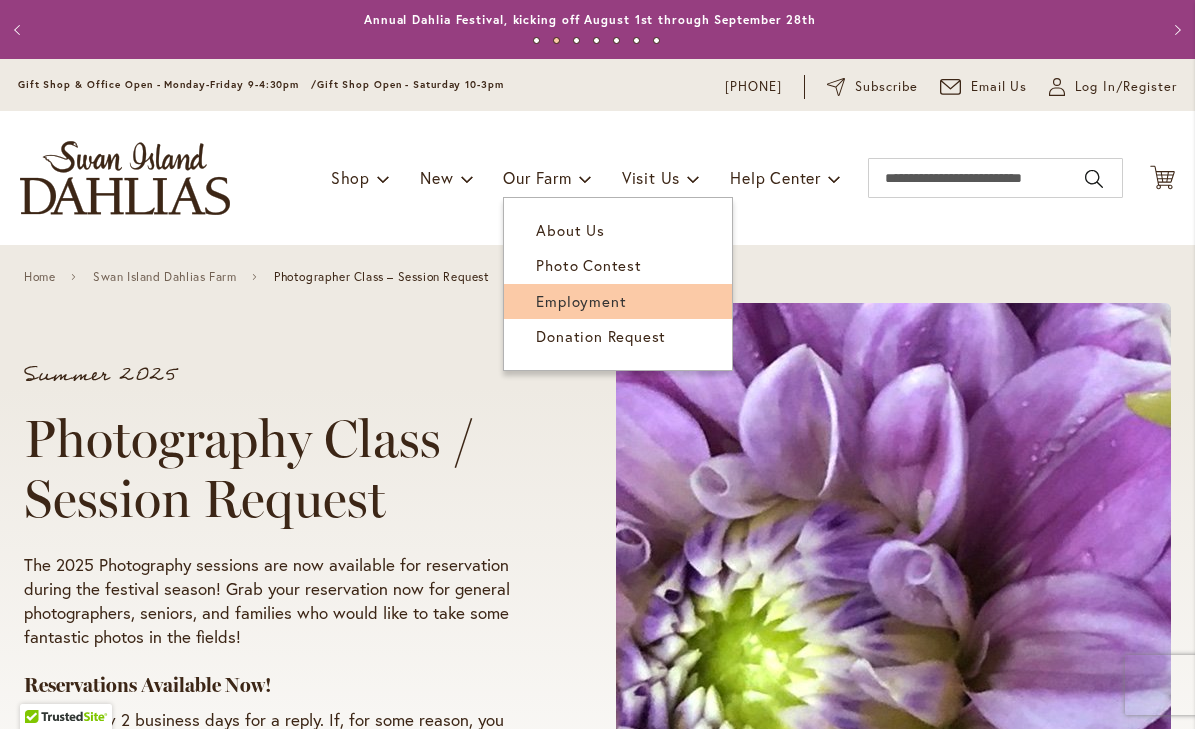 type on "**********" 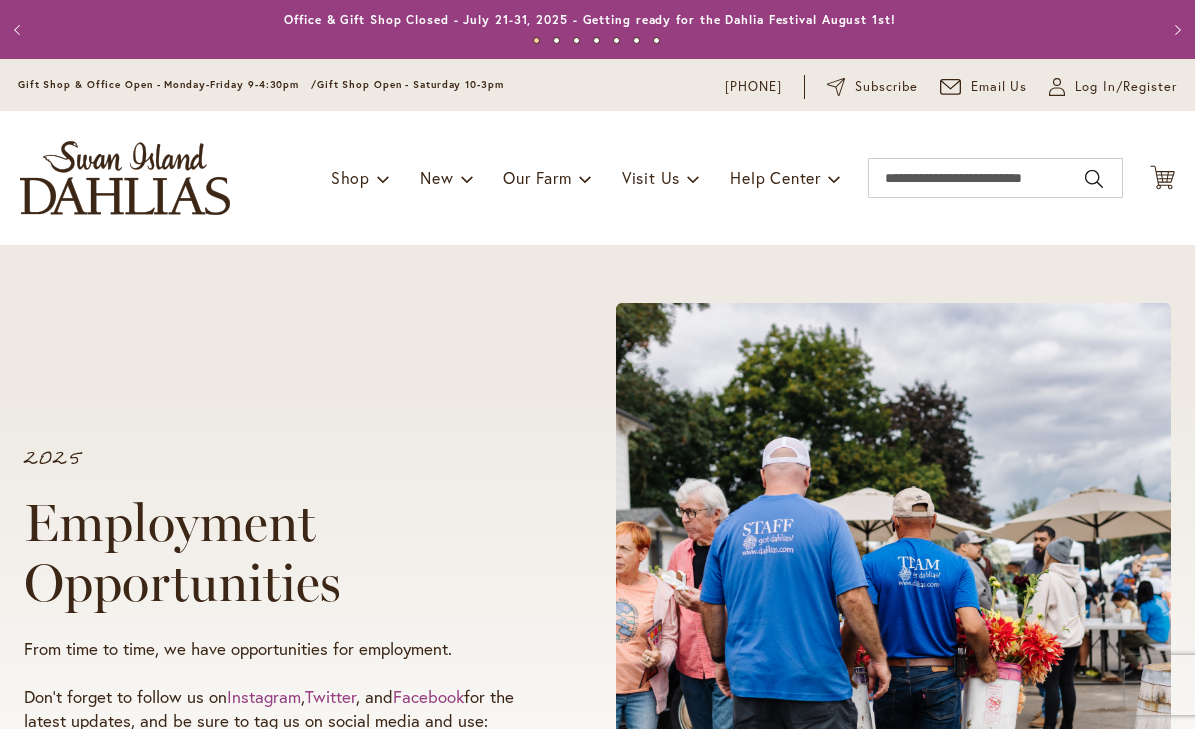 scroll, scrollTop: 0, scrollLeft: 0, axis: both 